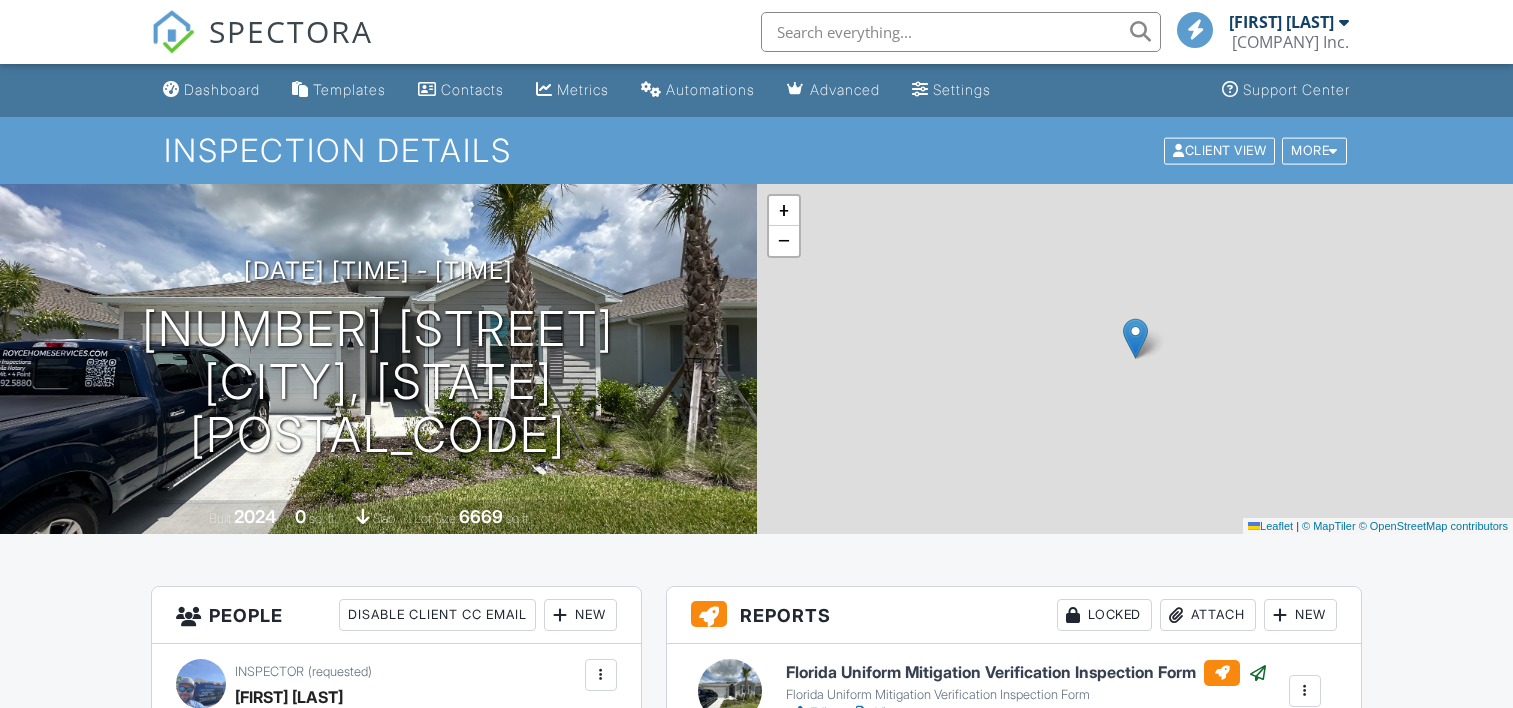 scroll, scrollTop: 1000, scrollLeft: 0, axis: vertical 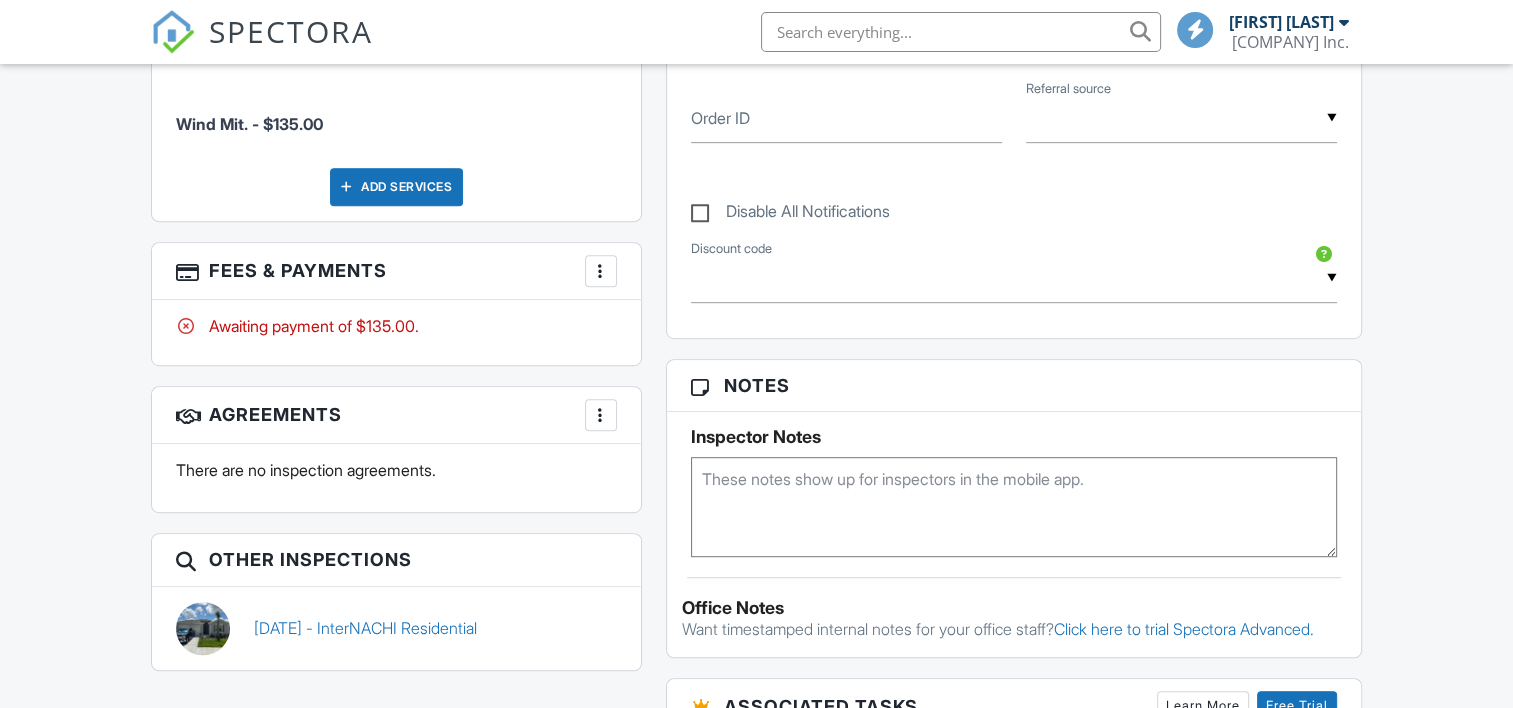 click at bounding box center [601, 271] 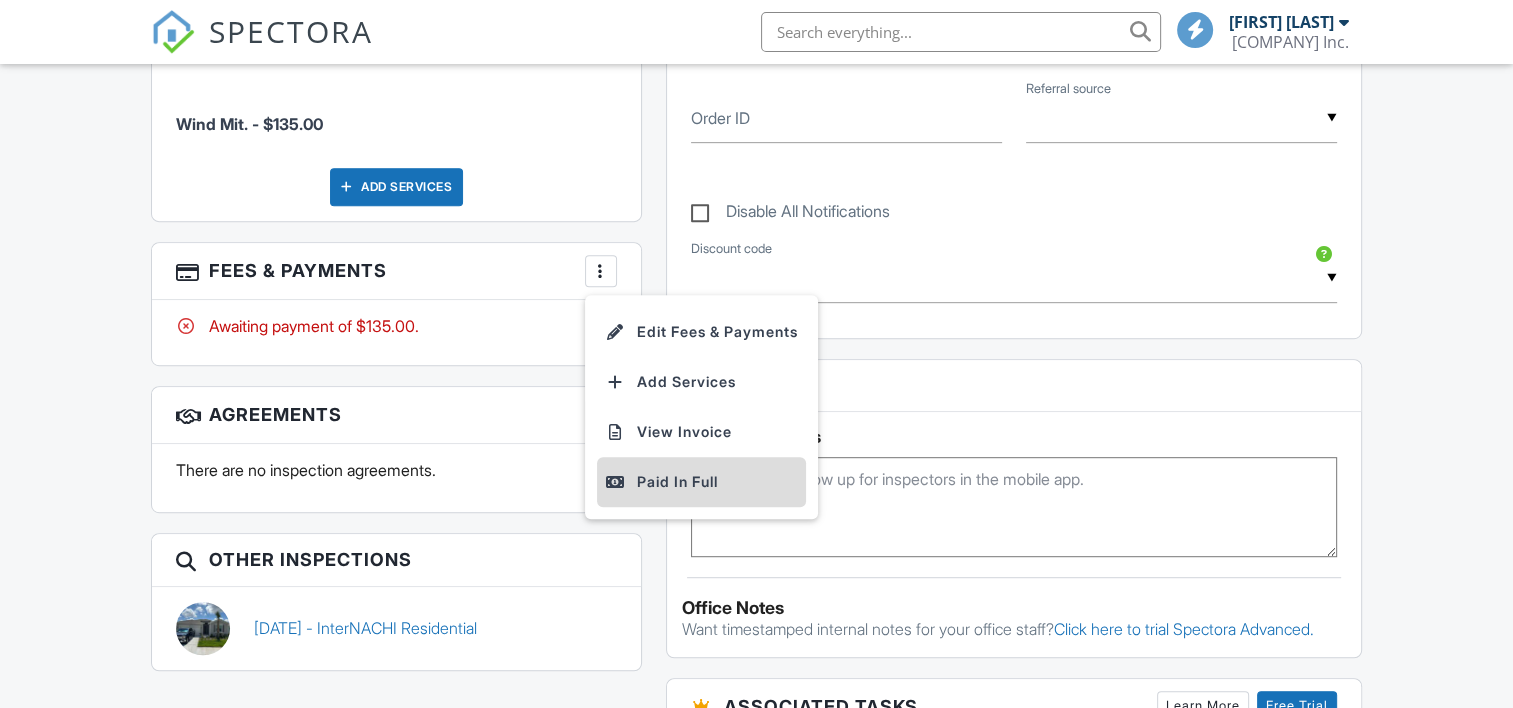 click on "Paid In Full" at bounding box center (701, 482) 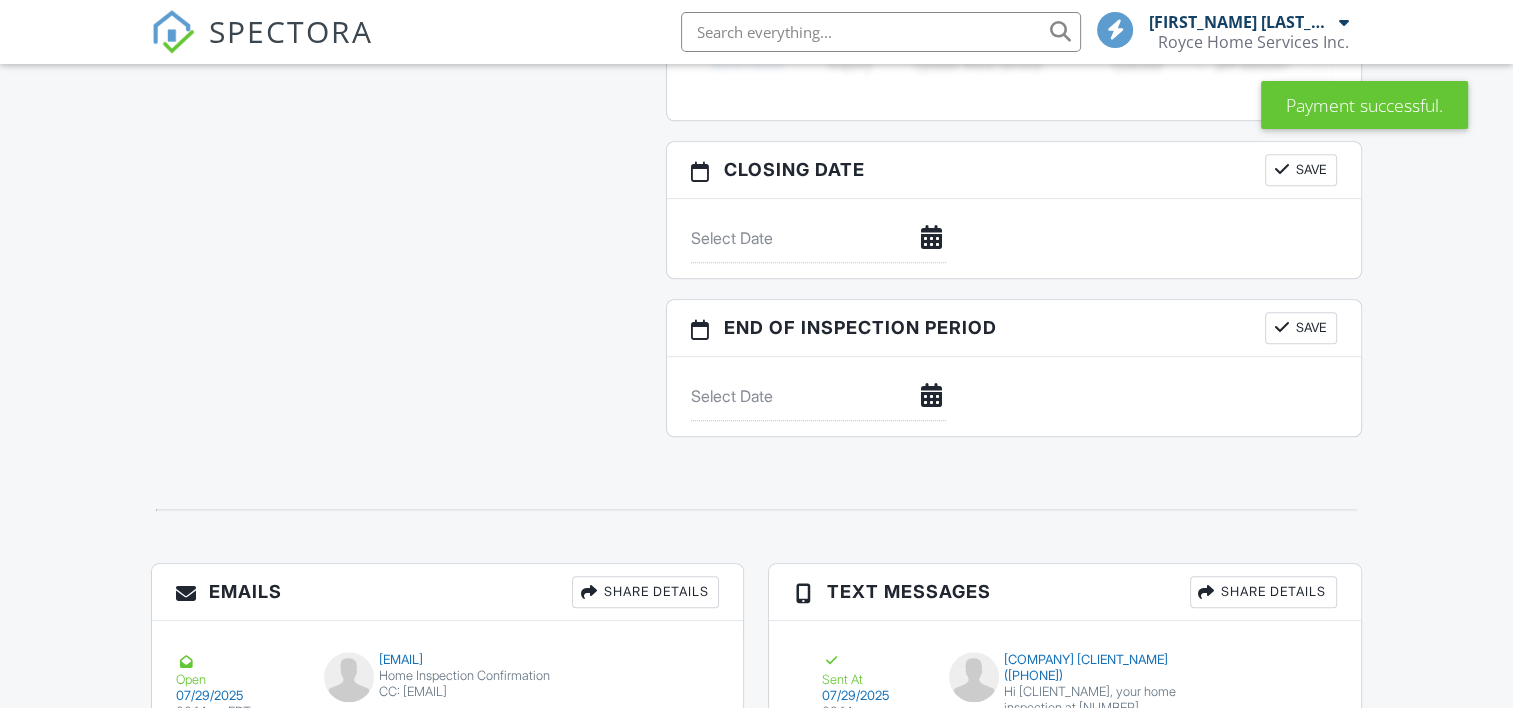scroll, scrollTop: 1000, scrollLeft: 0, axis: vertical 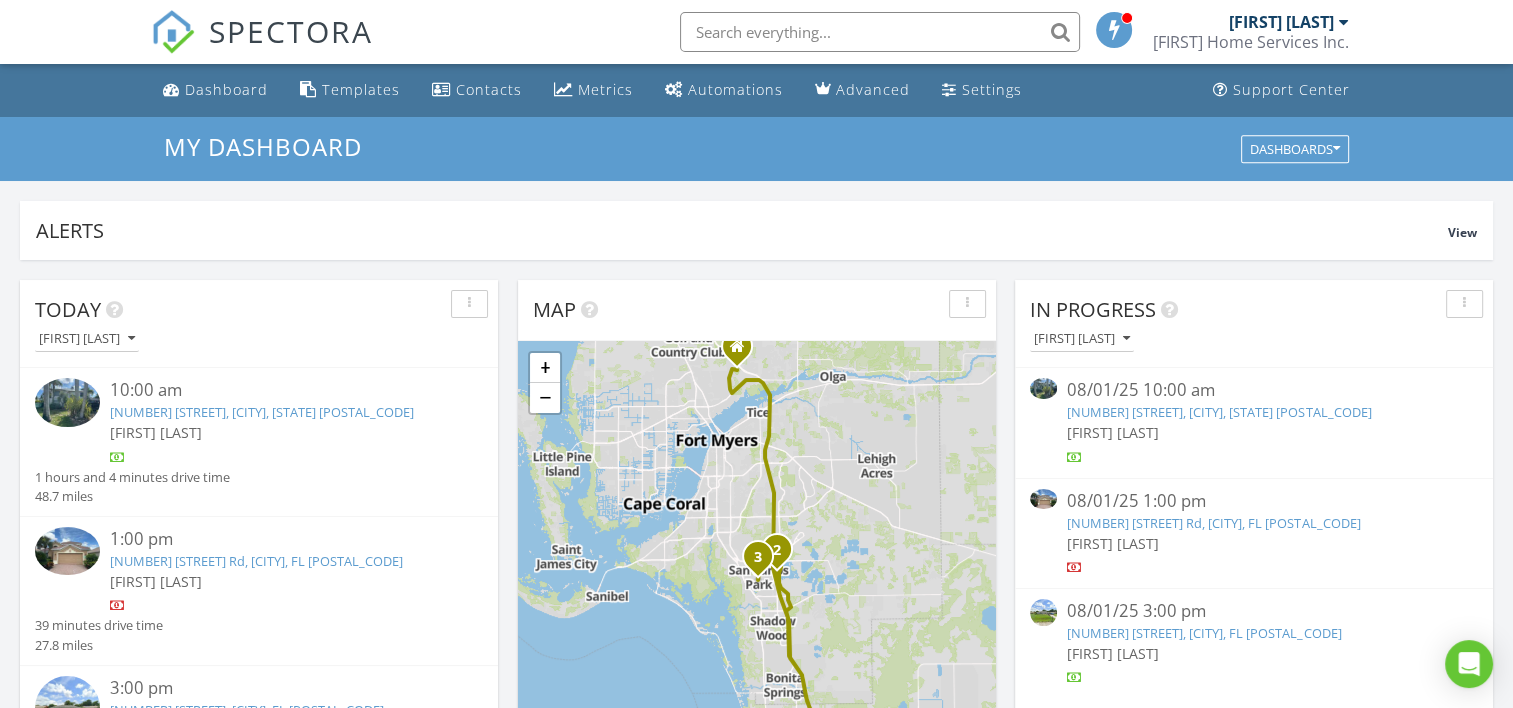 click on "1032 11th St N, Naples, FL 34102" at bounding box center [262, 412] 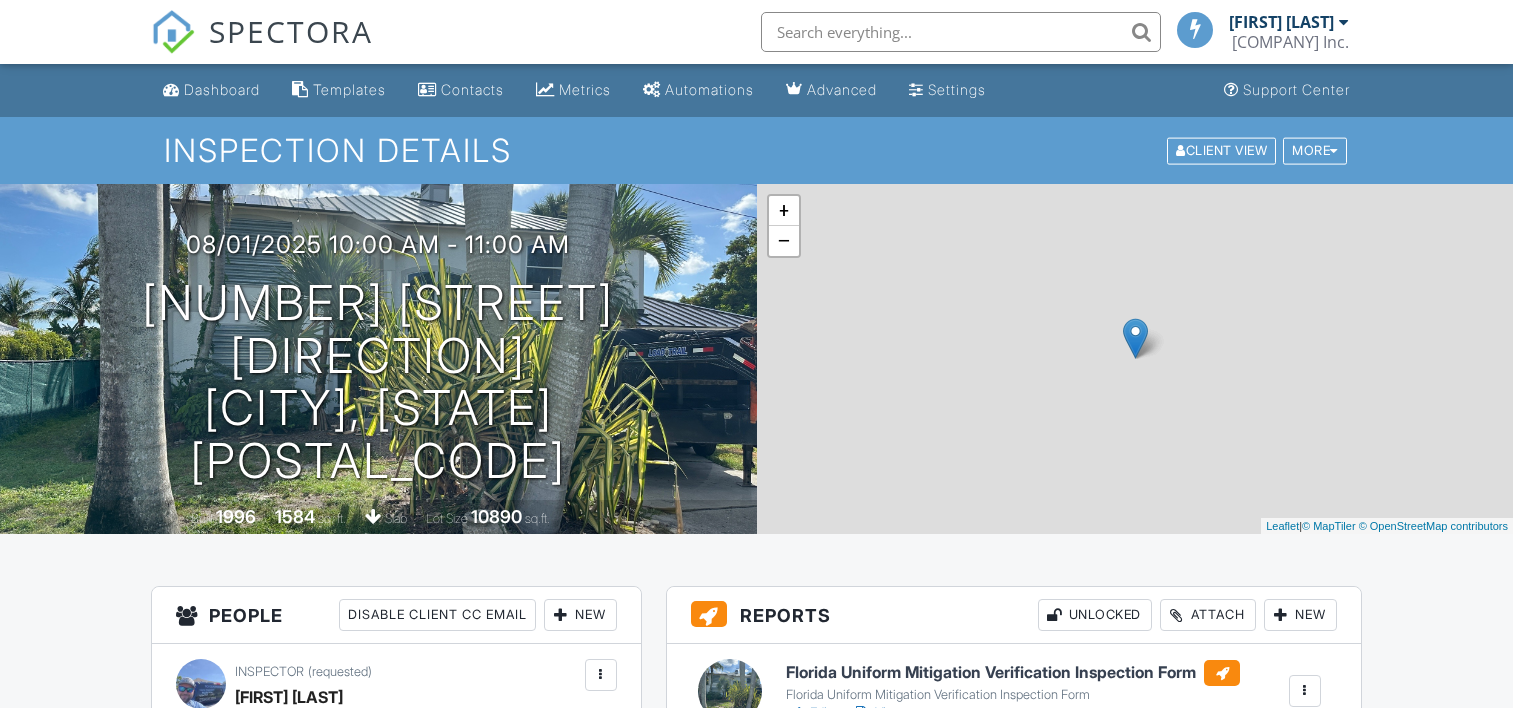 scroll, scrollTop: 0, scrollLeft: 0, axis: both 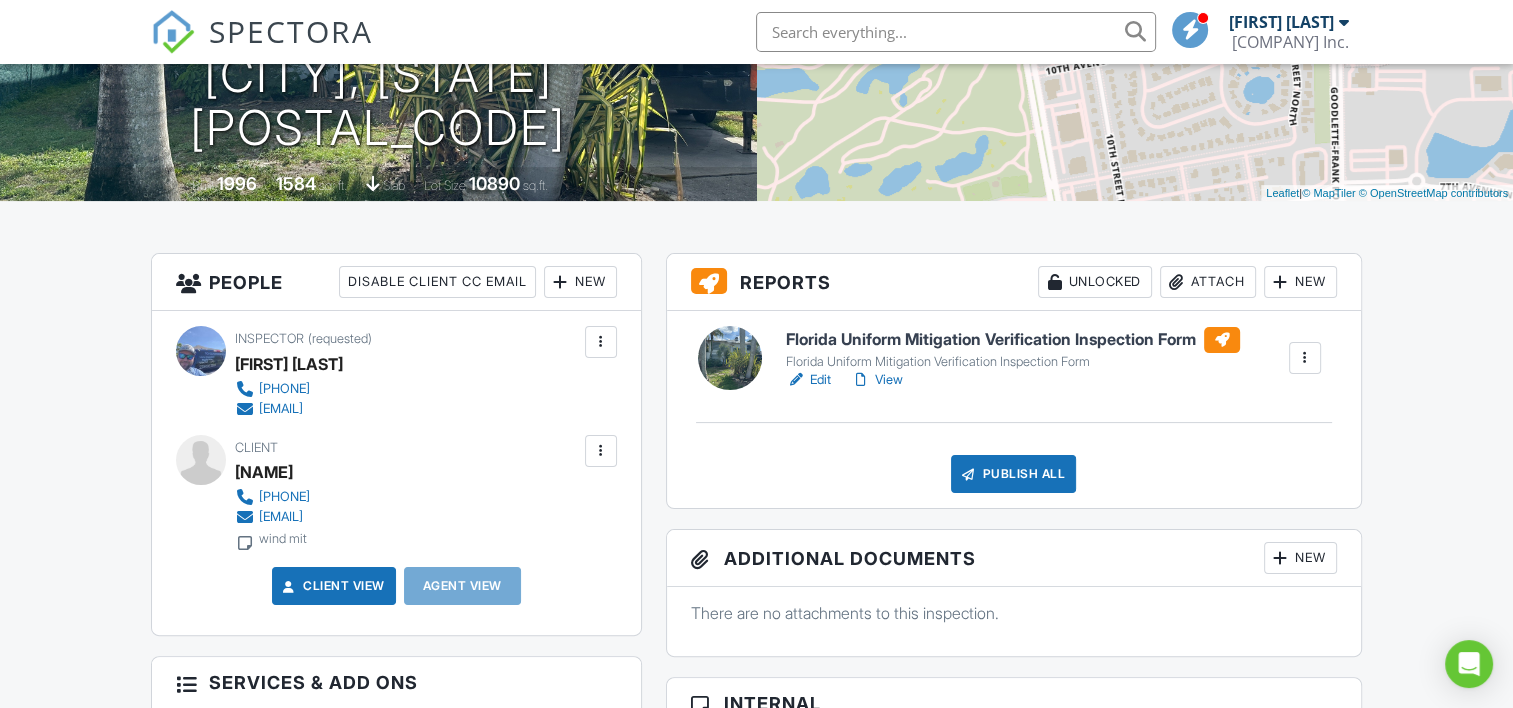 click at bounding box center (1222, 340) 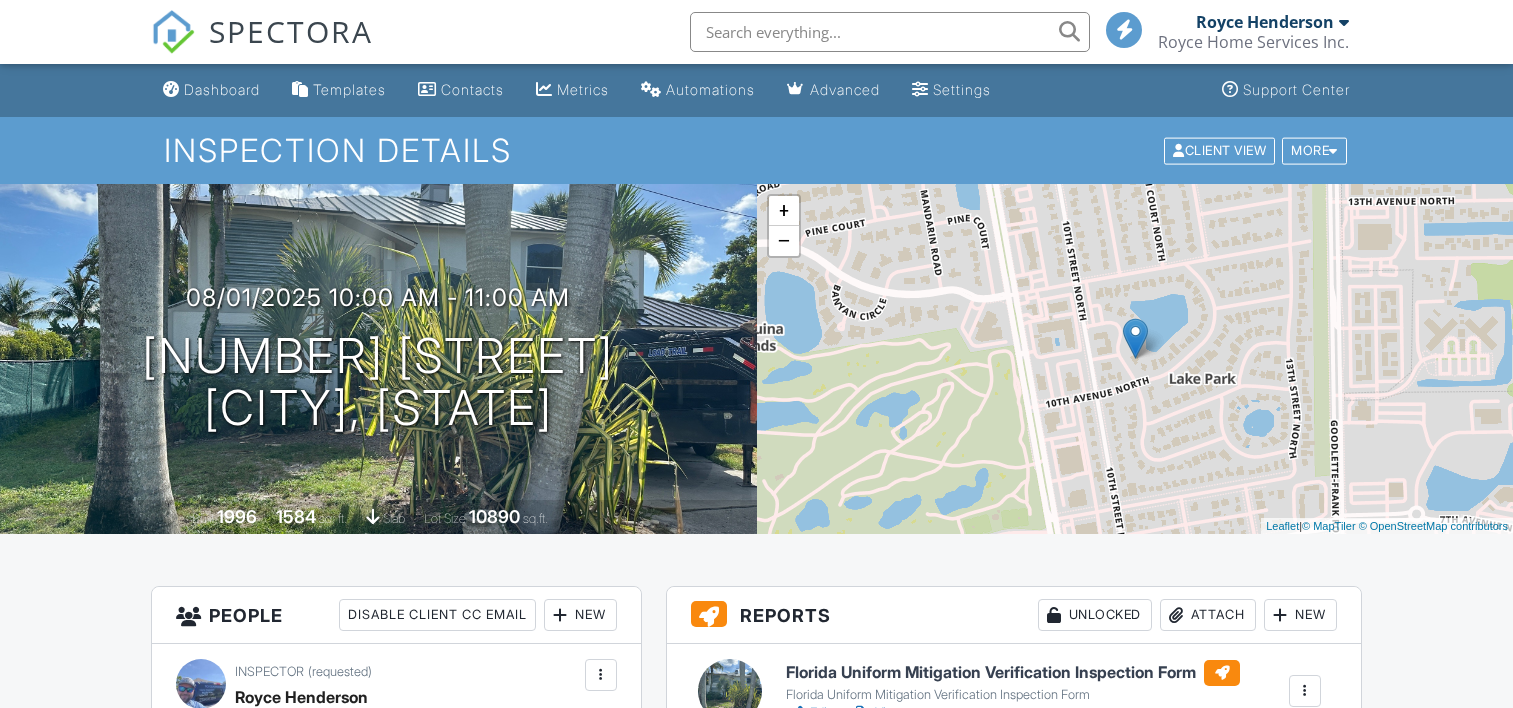 scroll, scrollTop: 0, scrollLeft: 0, axis: both 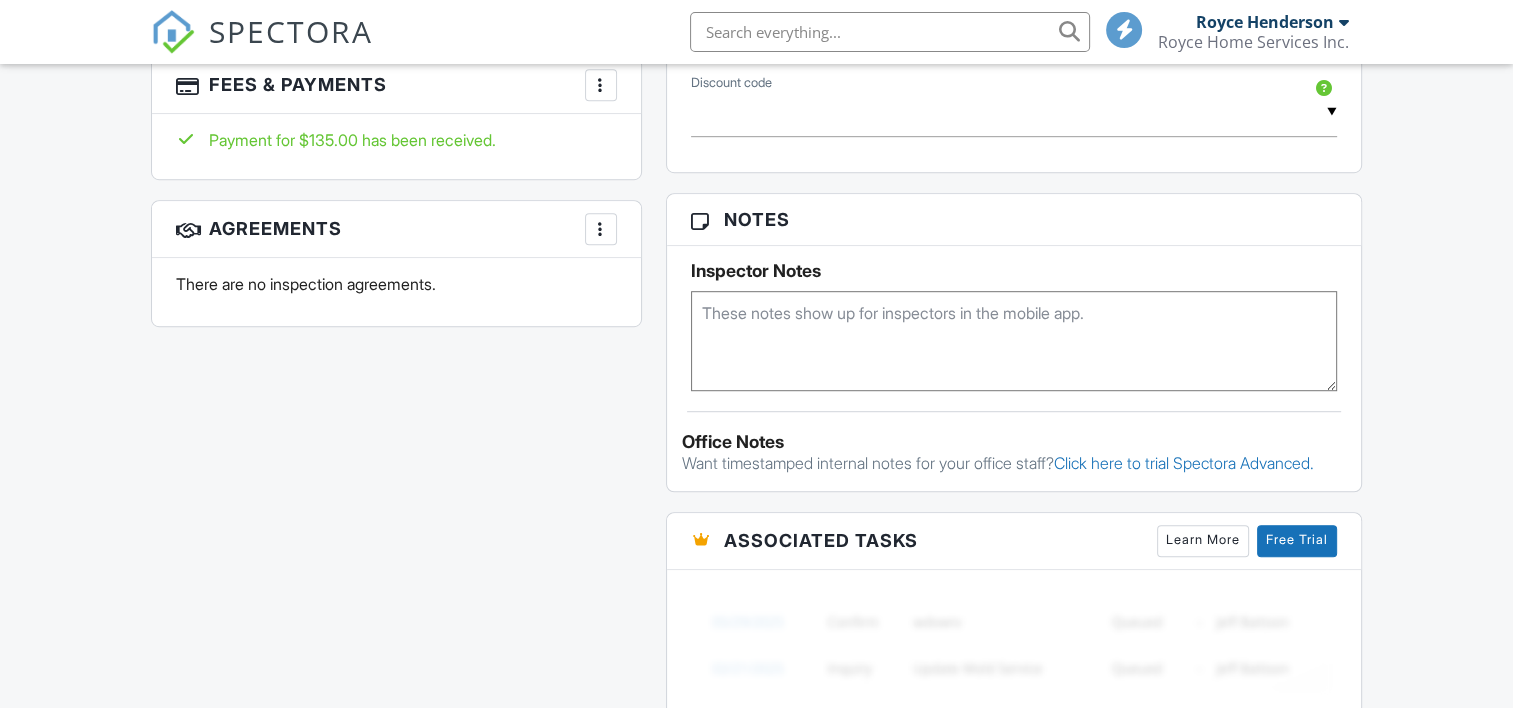 click at bounding box center (1014, 341) 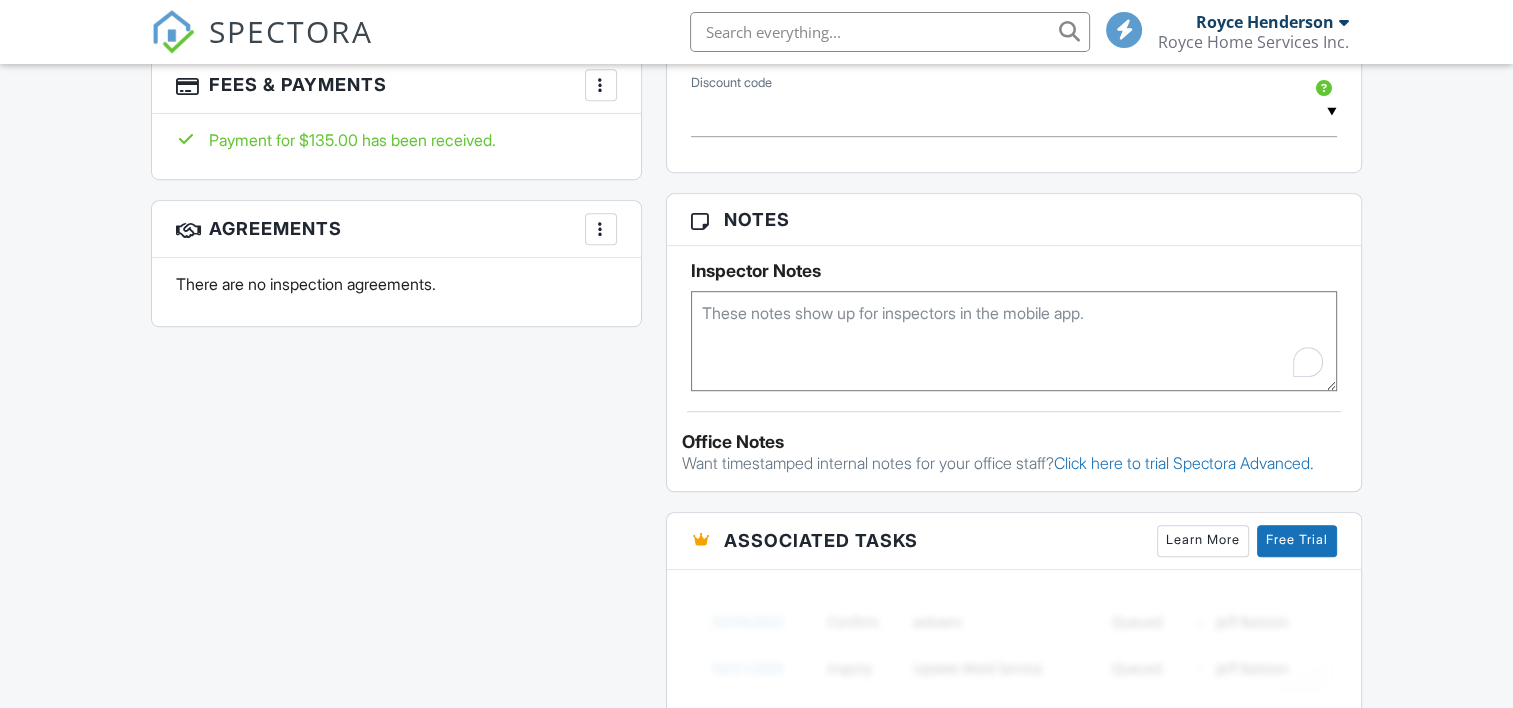 scroll, scrollTop: 0, scrollLeft: 0, axis: both 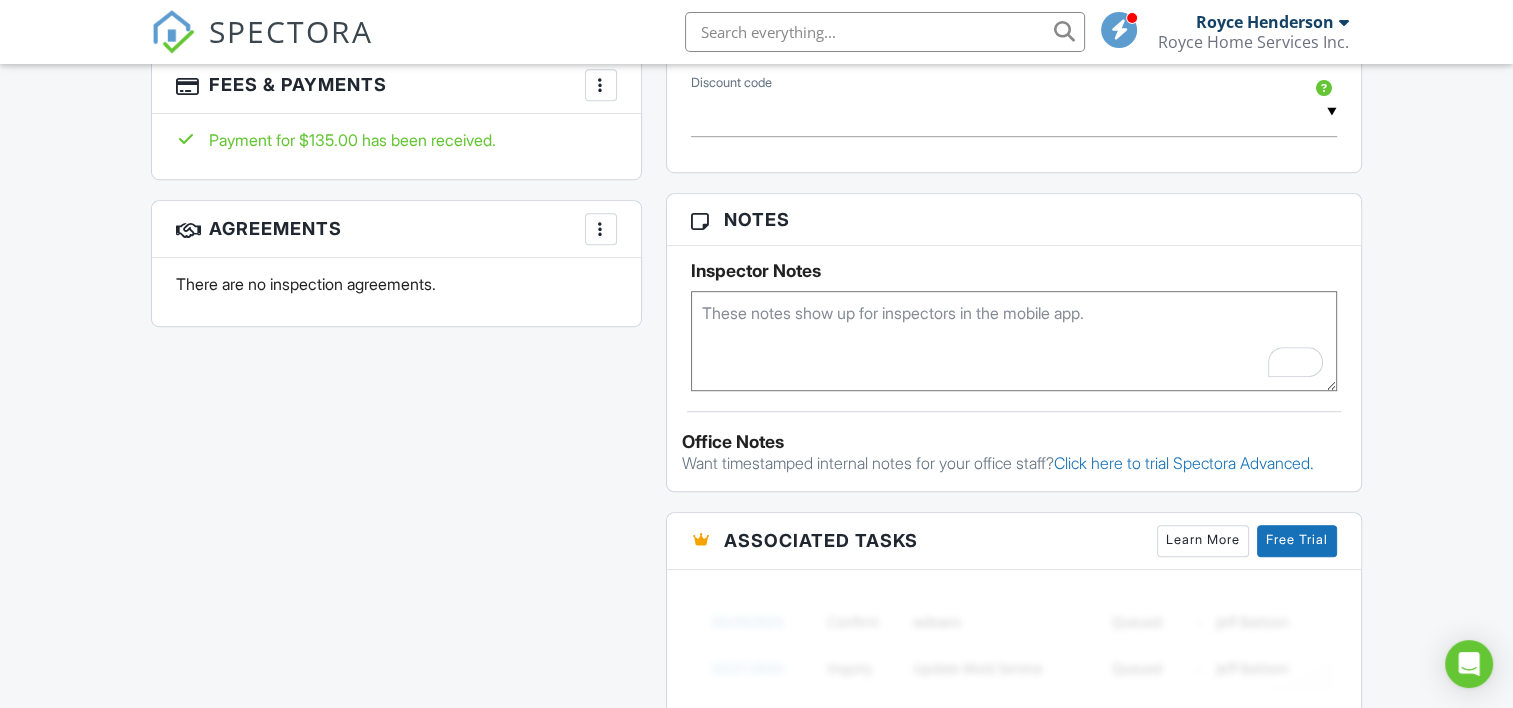 paste on "Permit #: 96-00060824
Permit type preferred:	BLDG PERMIT RESIDENT NEW
Description:	SINGLE FAMILY NEW
Work class:	101*SINGLE FAMILY-NEW DETACHED
Job Cost:	$ 100,000.00
Applied date:	Apr 09, 1996
Issued date:	Apr 23, 1996
Status date:	Apr 23, 1996
Contractors" 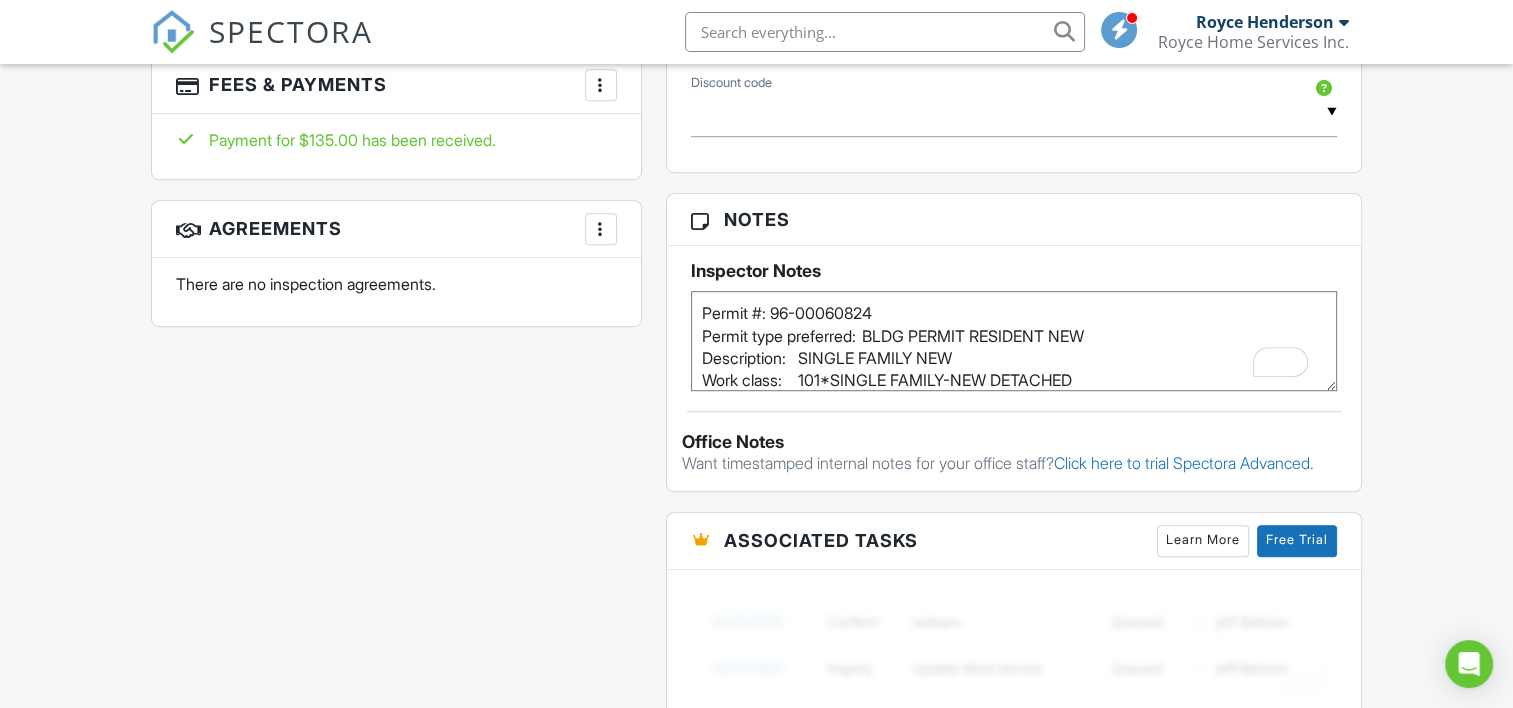 scroll, scrollTop: 112, scrollLeft: 0, axis: vertical 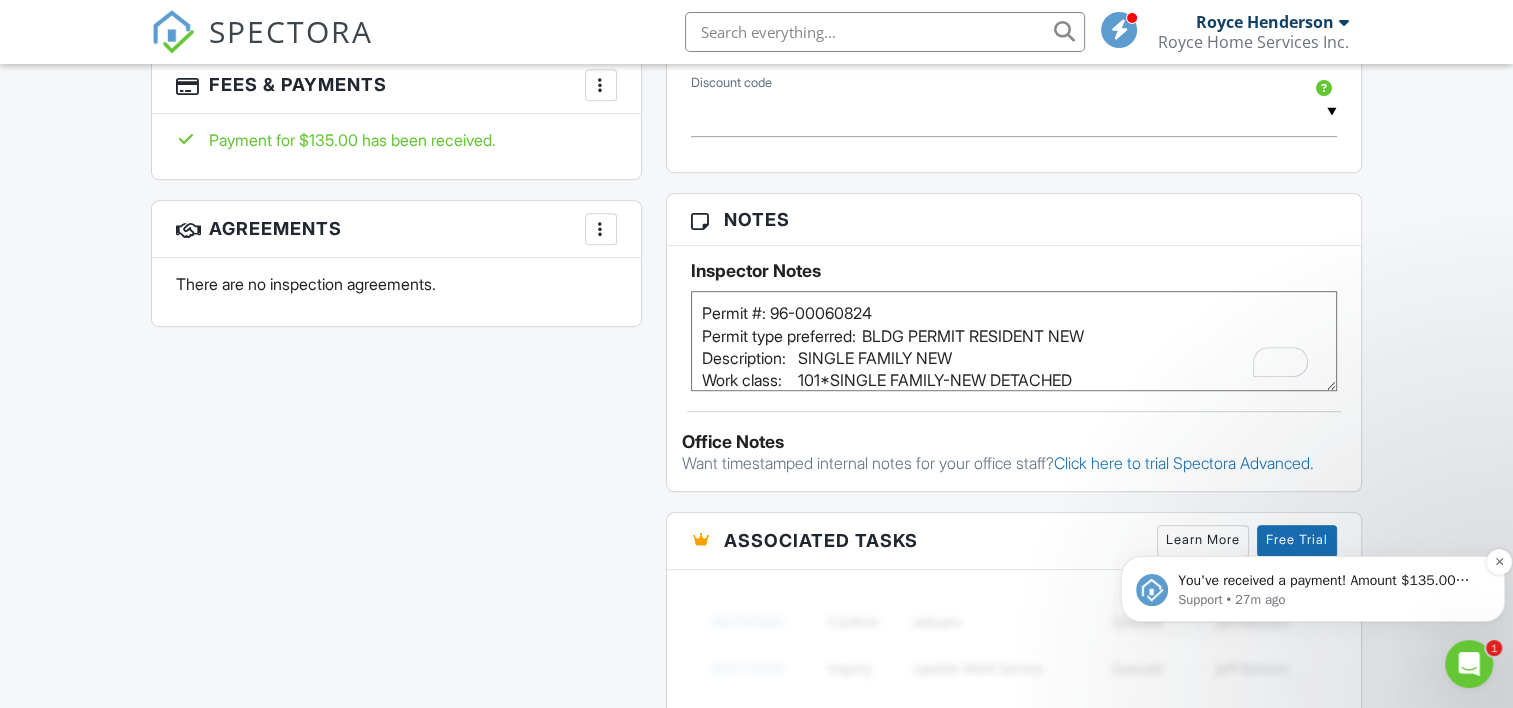 type on "Permit #: 96-00060824
Permit type preferred:	BLDG PERMIT RESIDENT NEW
Description:	SINGLE FAMILY NEW
Work class:	101*SINGLE FAMILY-NEW DETACHED
Job Cost:	$ 100,000.00
Applied date:	Apr 09, 1996
Issued date:	Apr 23, 1996
Status date:	Apr 23, 1996
Contractors" 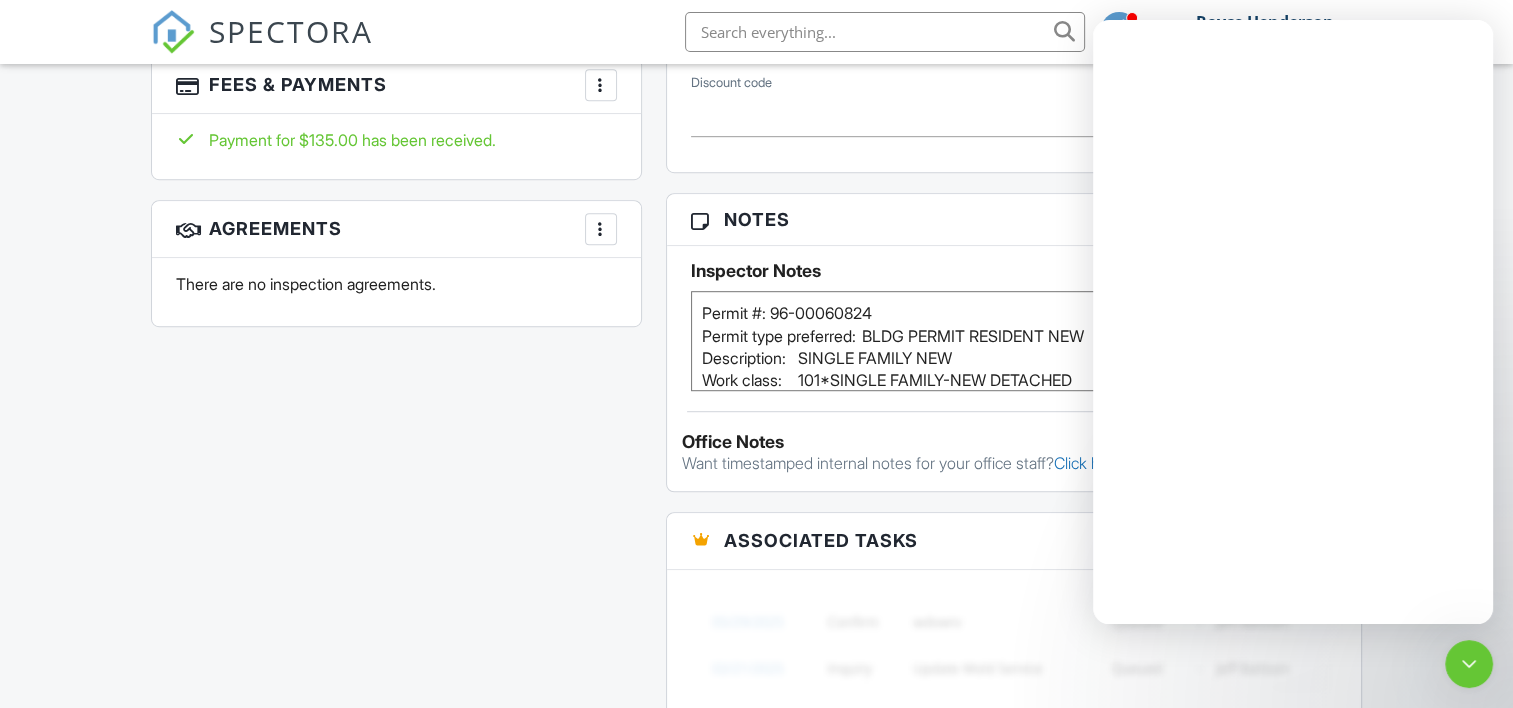 scroll, scrollTop: 0, scrollLeft: 0, axis: both 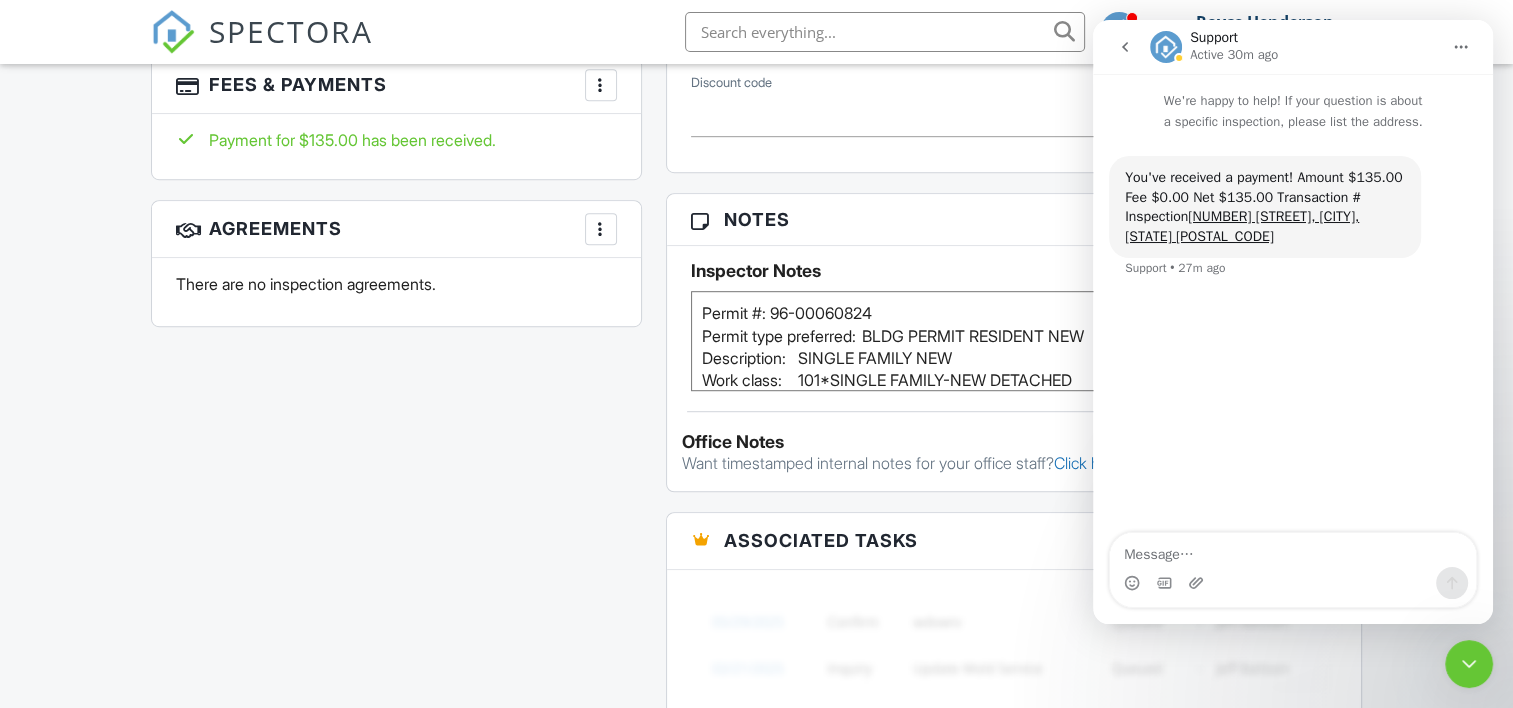 click 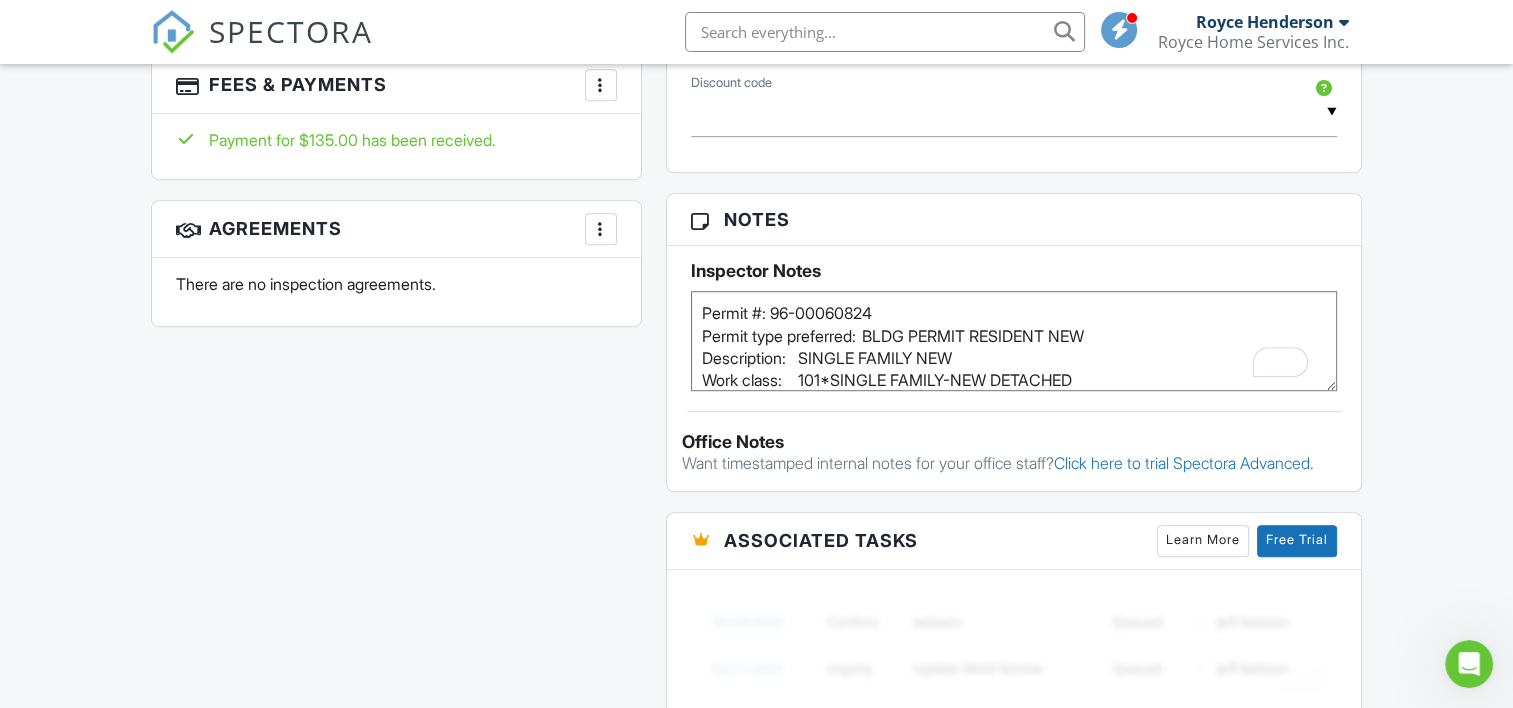 scroll, scrollTop: 0, scrollLeft: 0, axis: both 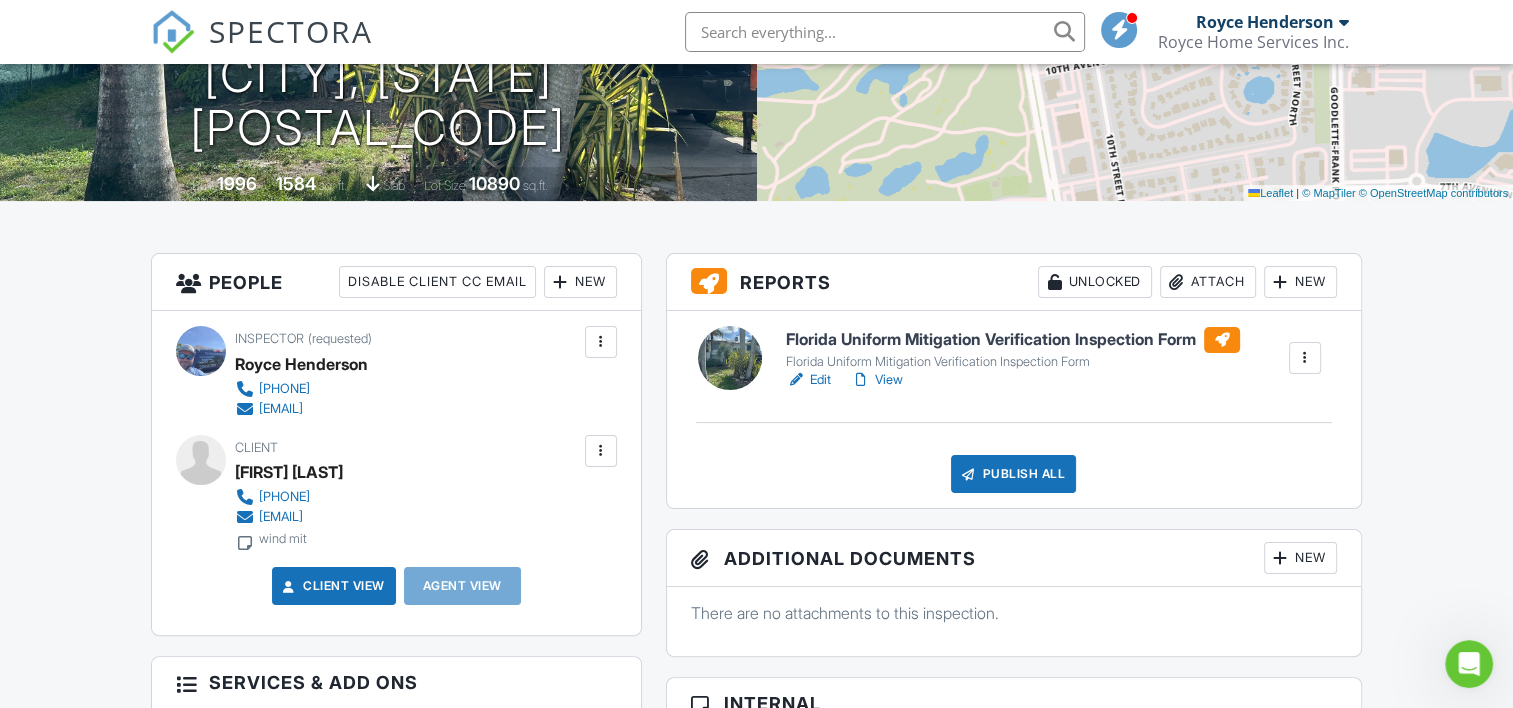 click at bounding box center (1222, 340) 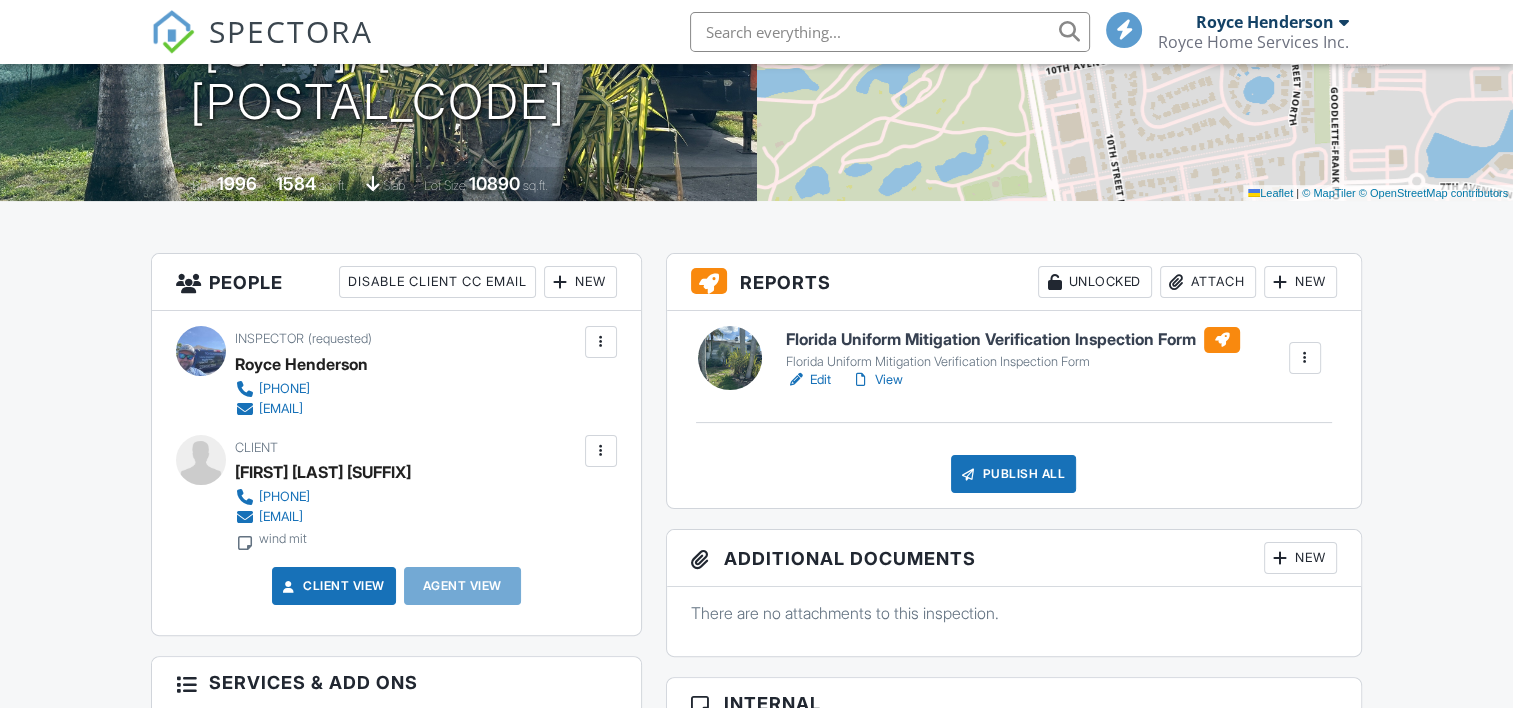 scroll, scrollTop: 333, scrollLeft: 0, axis: vertical 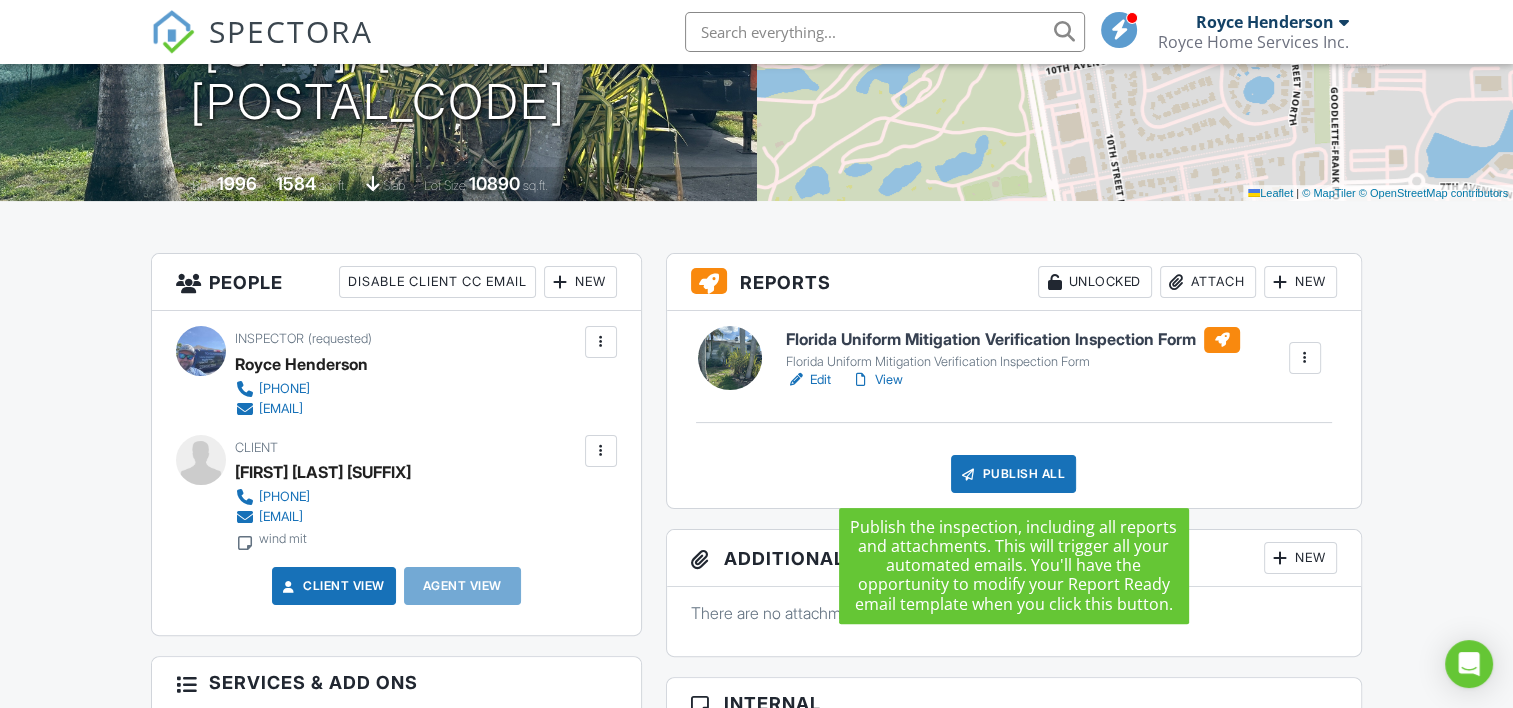 click on "Publish All" at bounding box center [1013, 474] 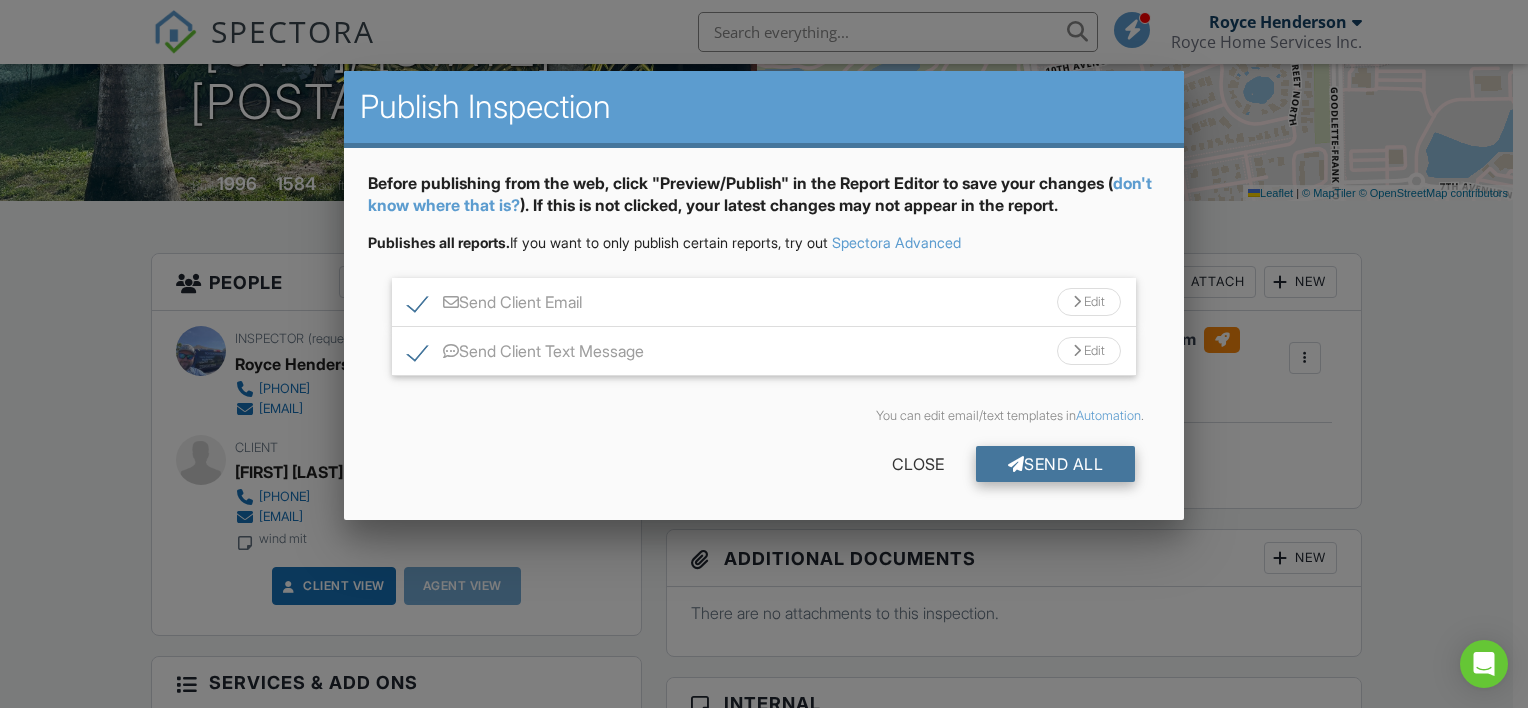 click on "Send All" at bounding box center [1056, 464] 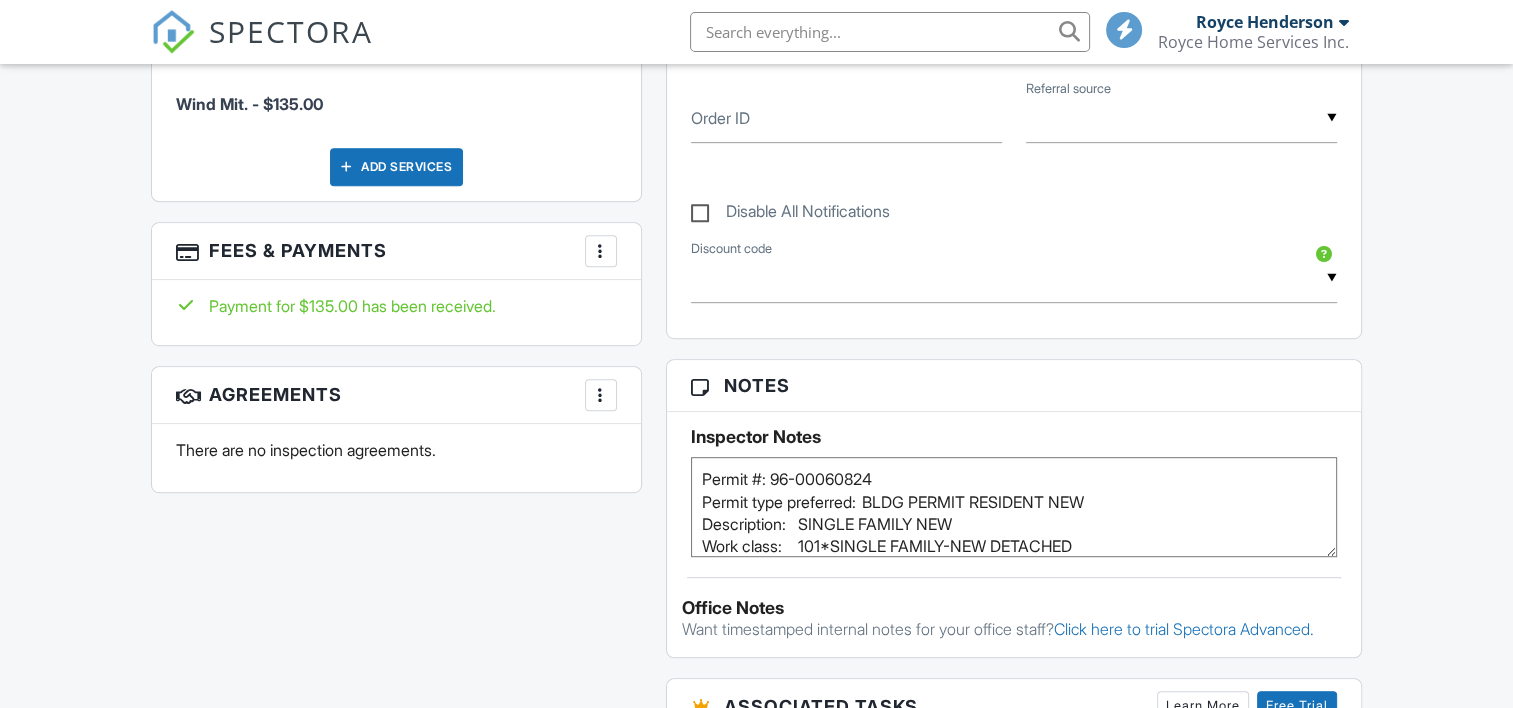 scroll, scrollTop: 456, scrollLeft: 0, axis: vertical 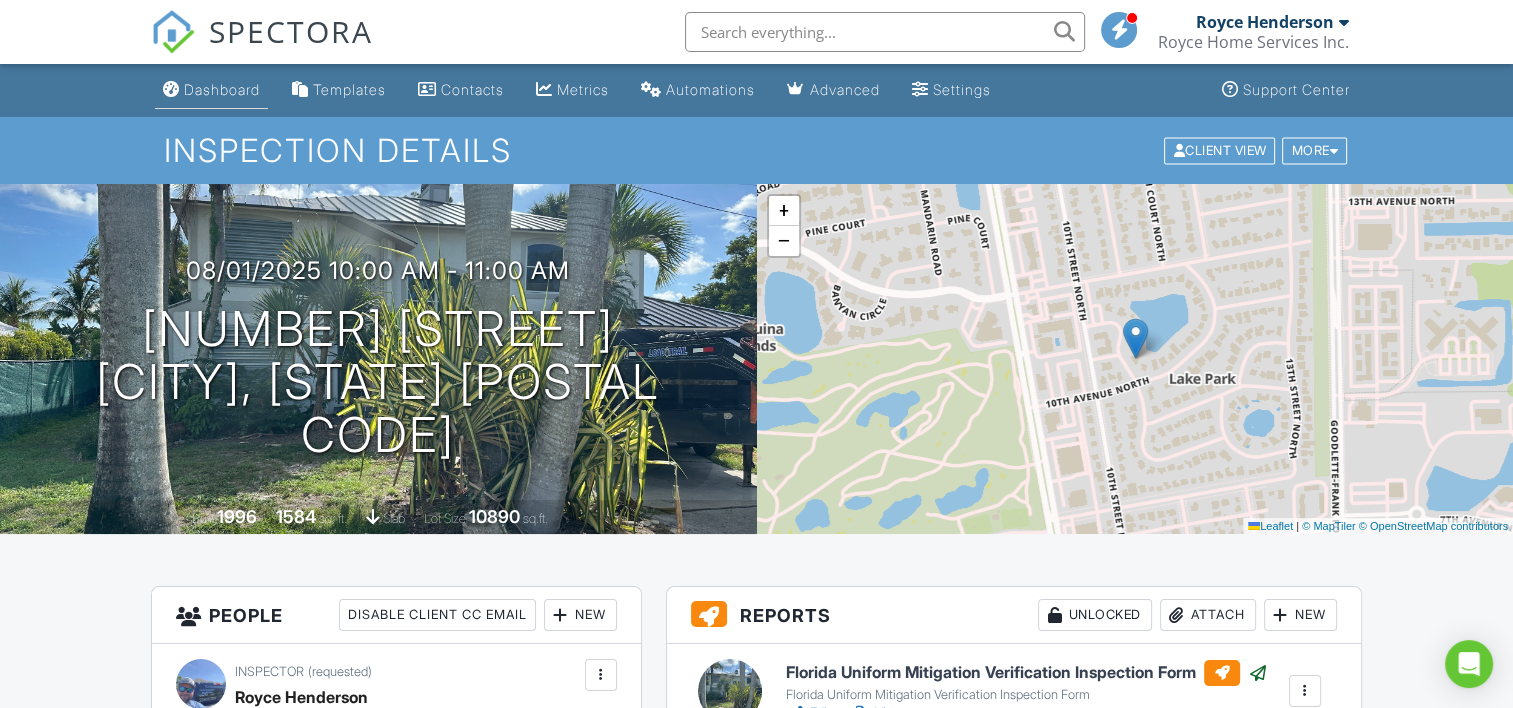 click on "Dashboard" at bounding box center (222, 89) 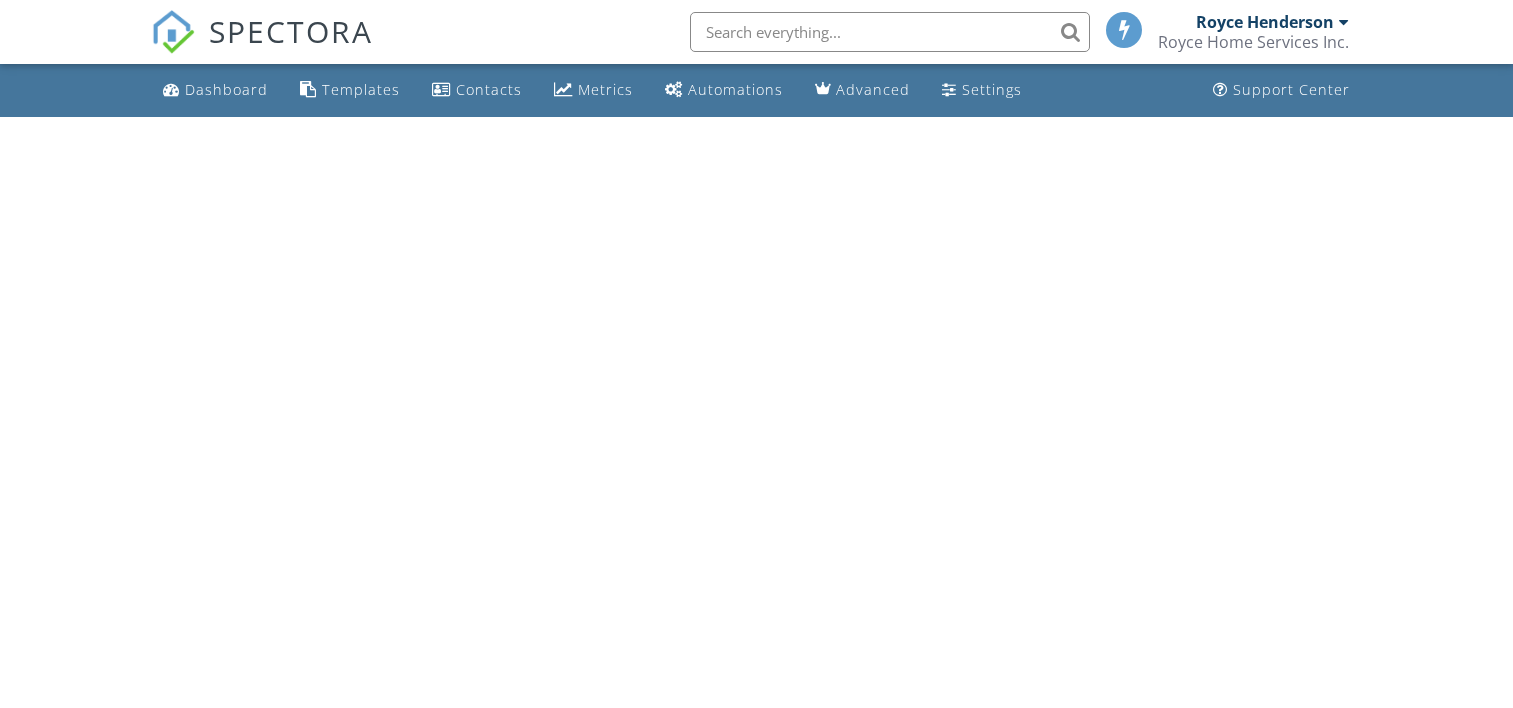 scroll, scrollTop: 0, scrollLeft: 0, axis: both 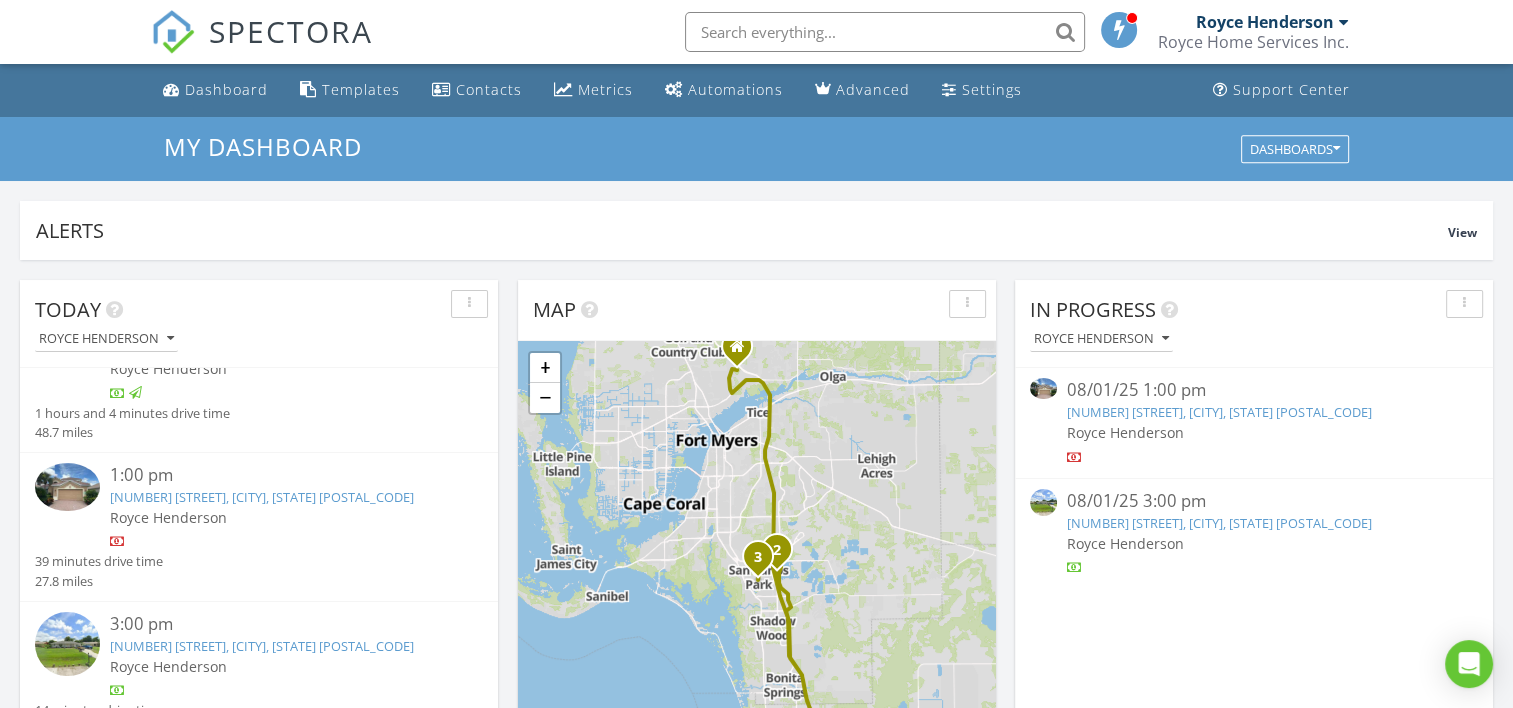 click on "17887 Modena Rd, Miromar Lakes, FL 33913" at bounding box center (1219, 412) 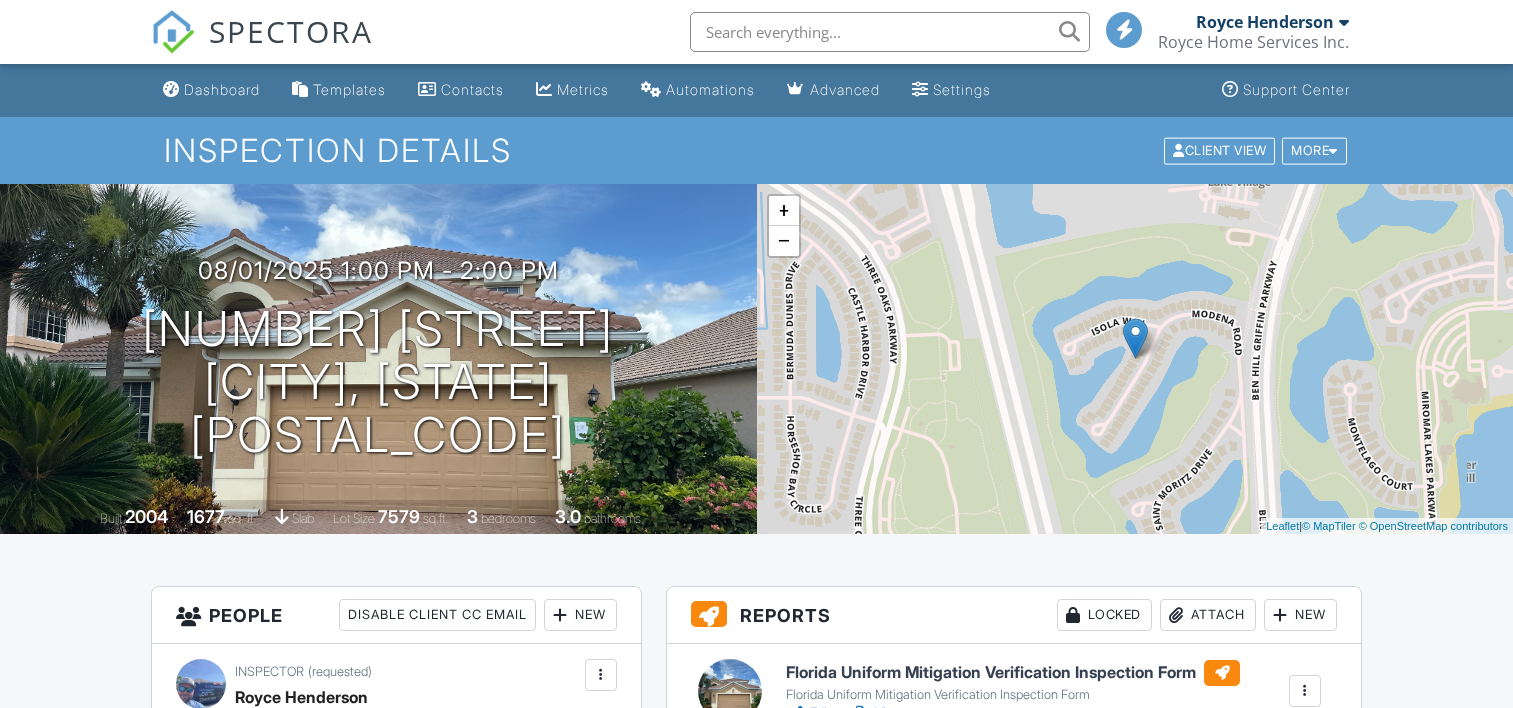 scroll, scrollTop: 500, scrollLeft: 0, axis: vertical 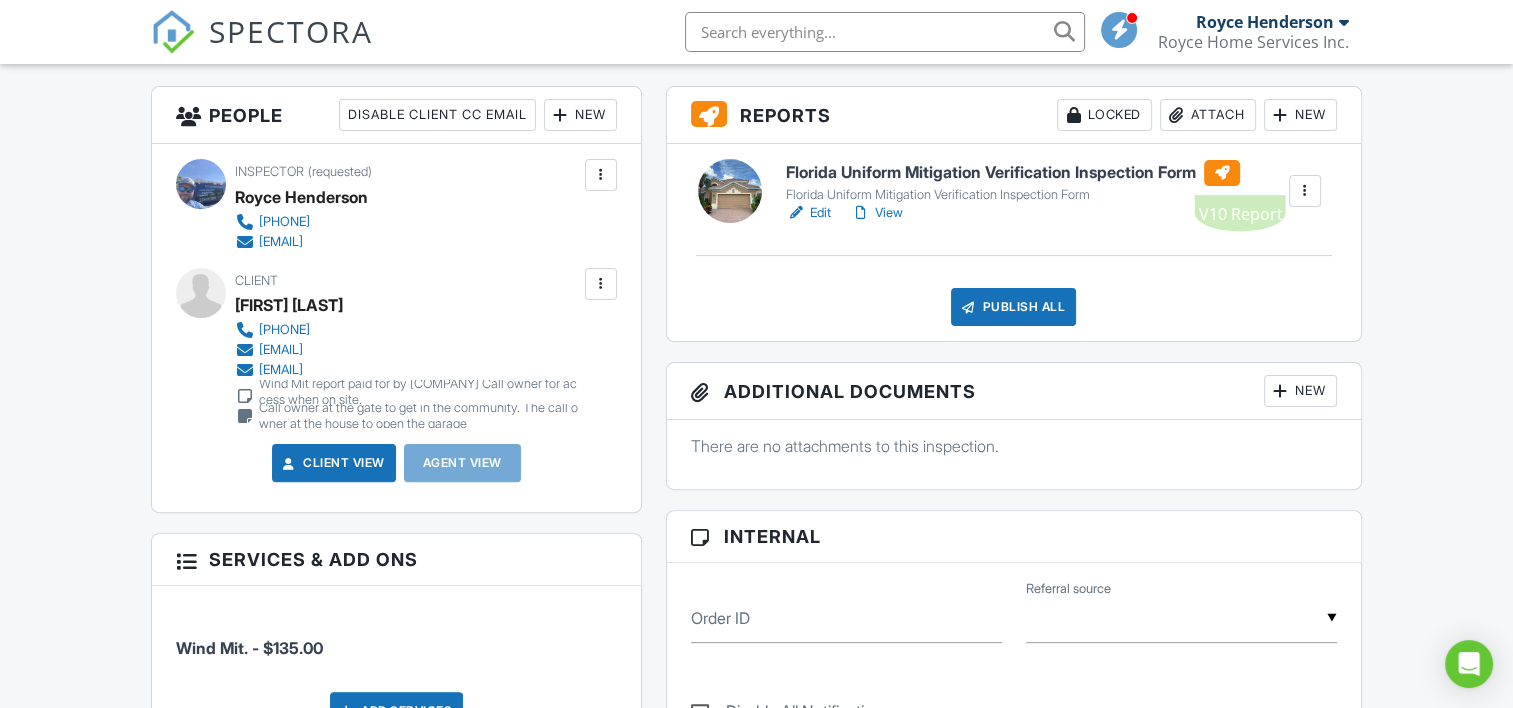 click at bounding box center (1222, 173) 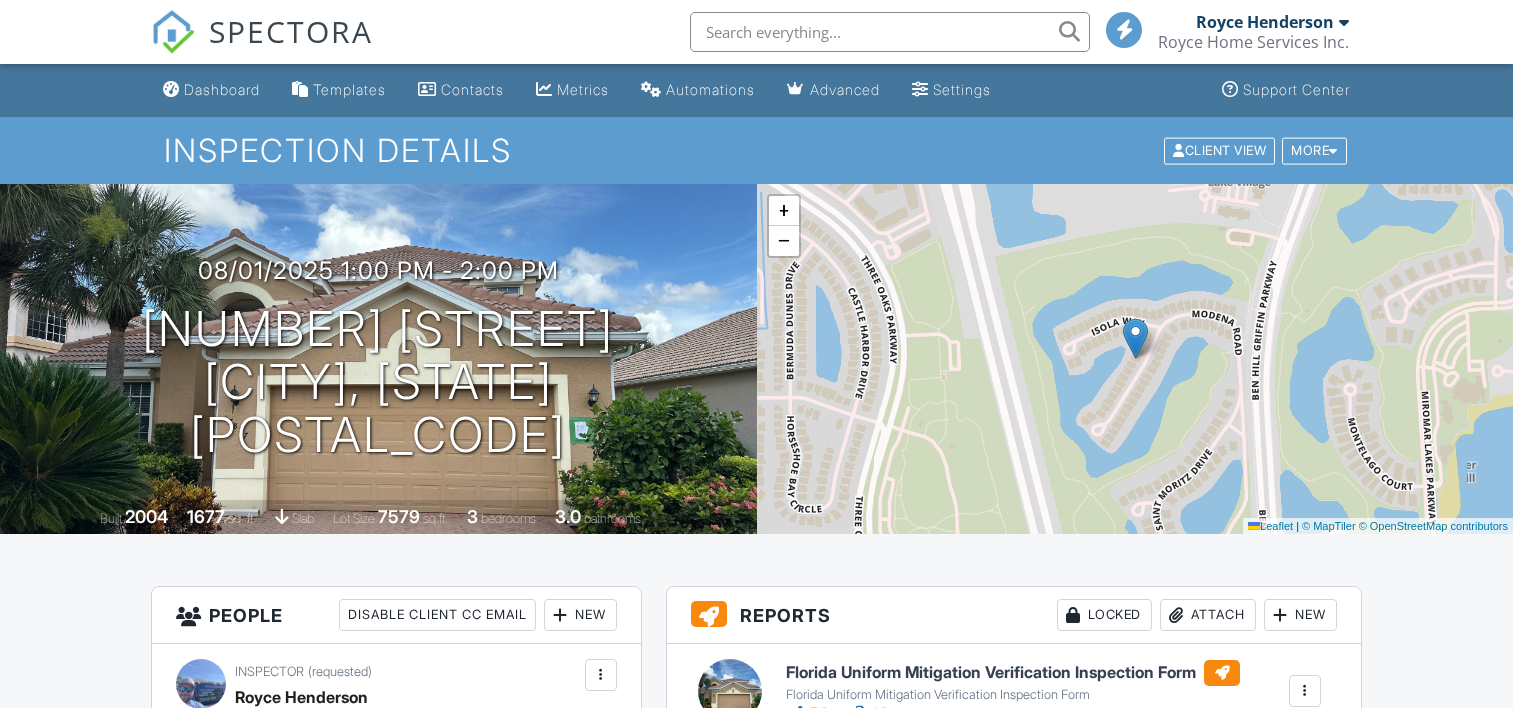 scroll, scrollTop: 0, scrollLeft: 0, axis: both 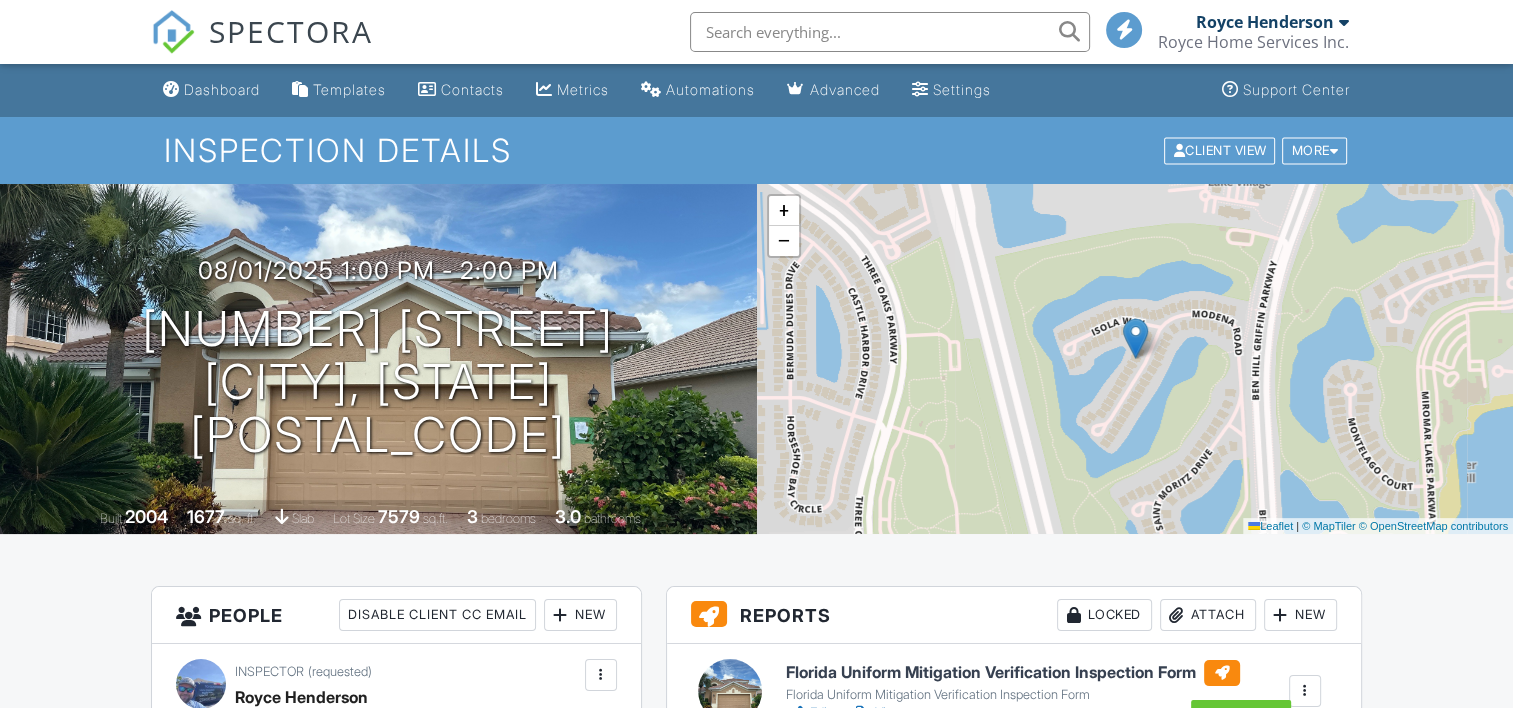 click at bounding box center [1222, 673] 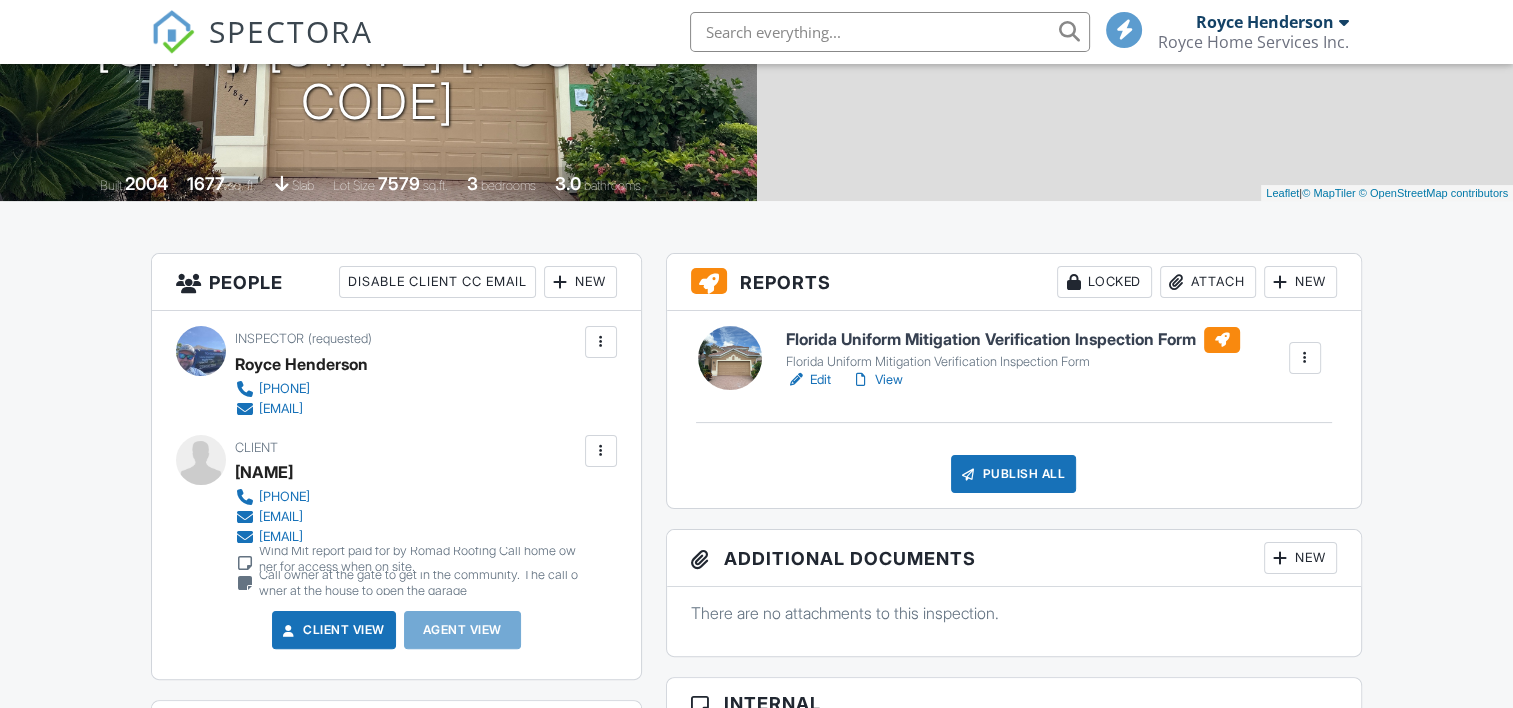 scroll, scrollTop: 333, scrollLeft: 0, axis: vertical 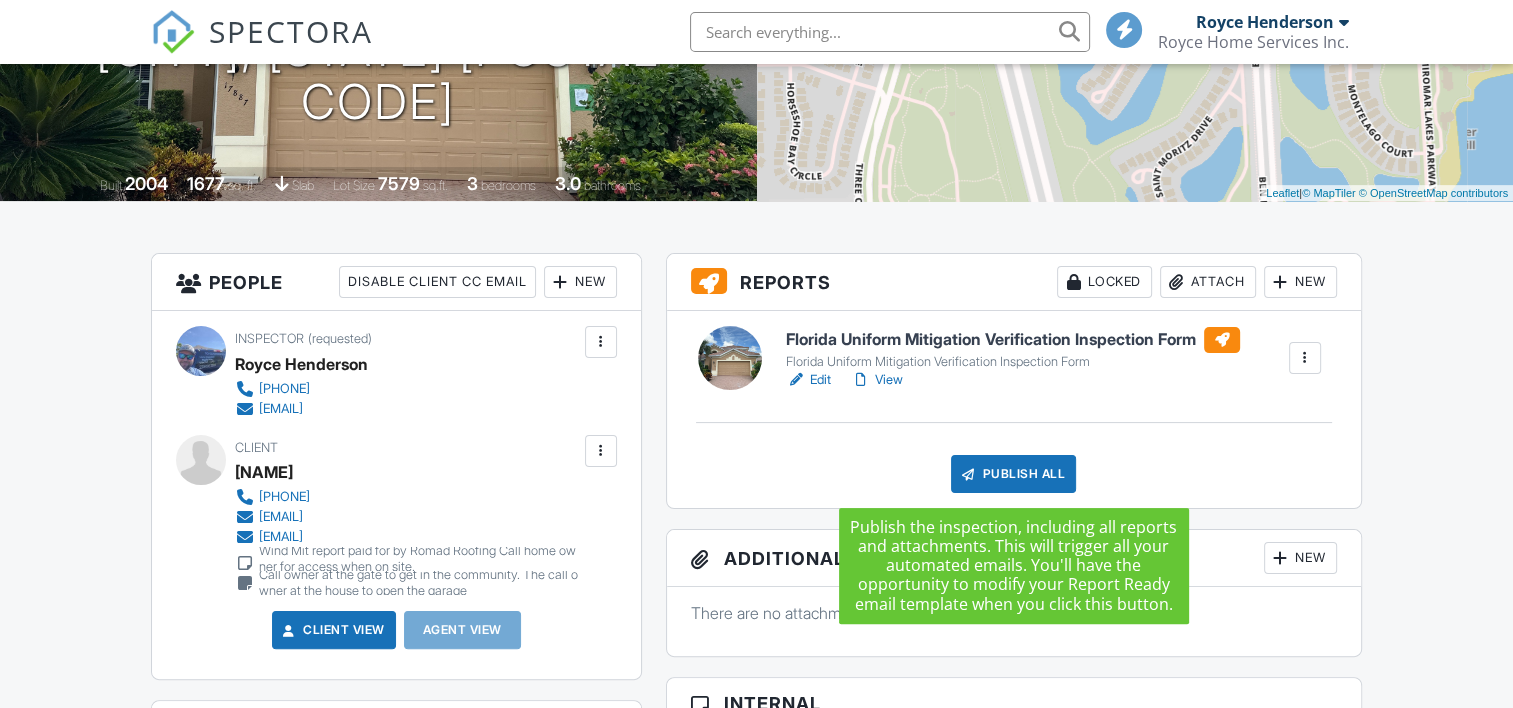 click on "Publish All" at bounding box center (1013, 474) 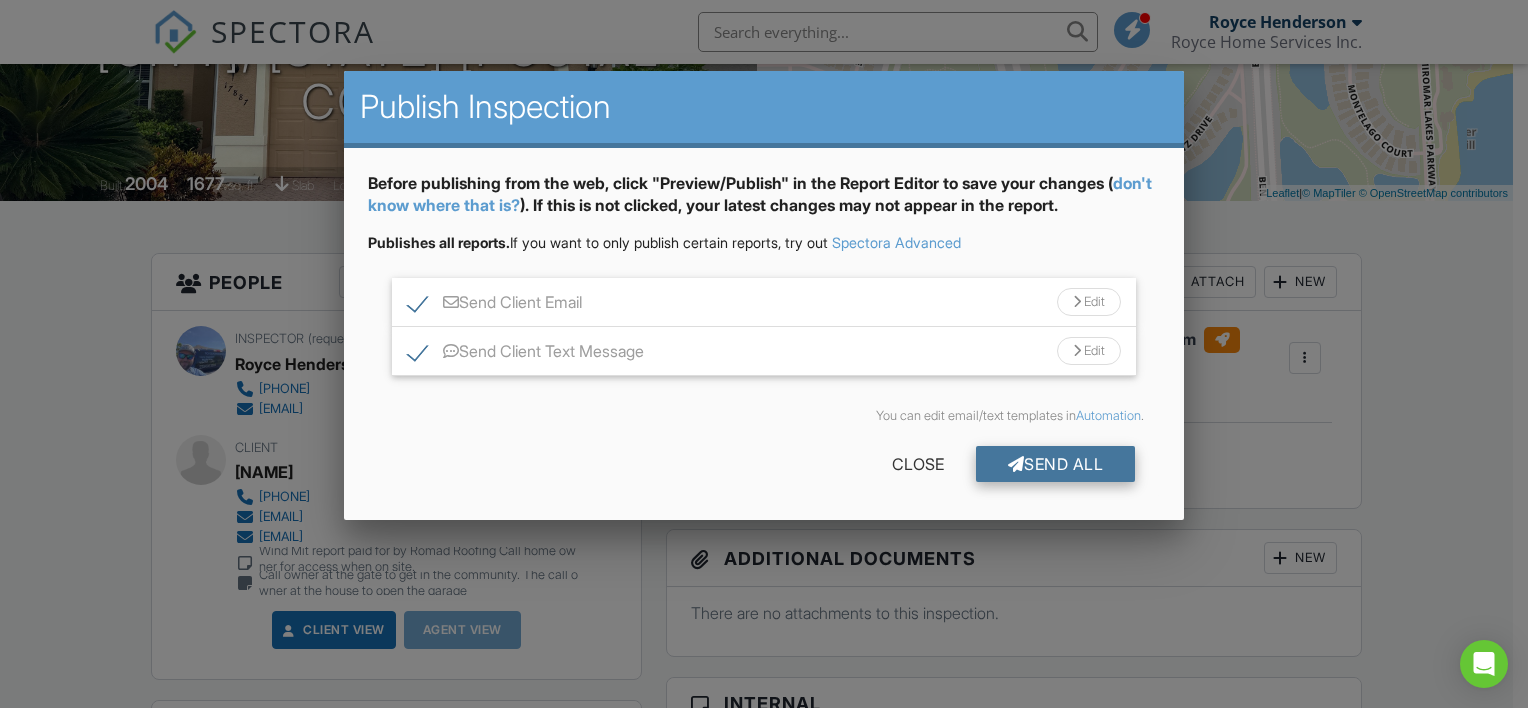click on "Send All" at bounding box center (1056, 464) 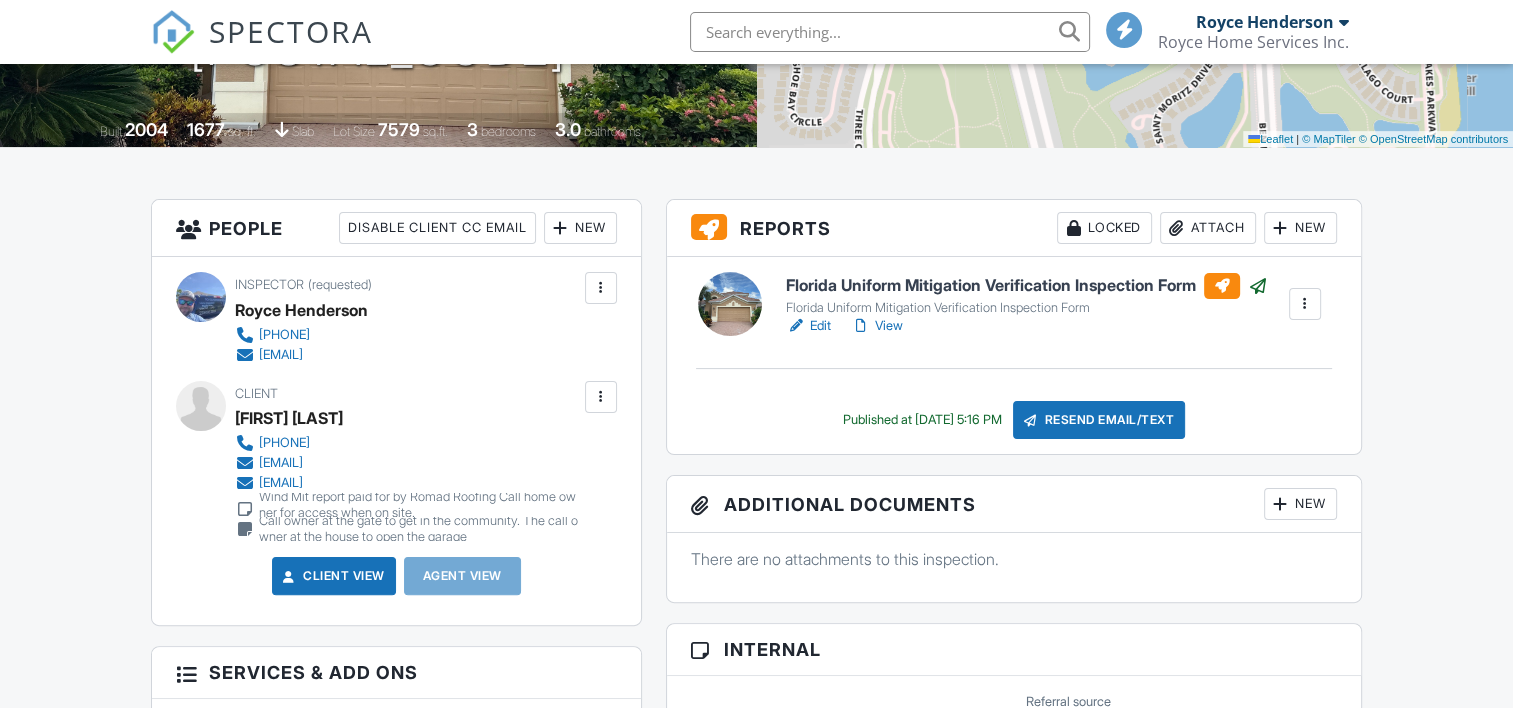 scroll, scrollTop: 834, scrollLeft: 0, axis: vertical 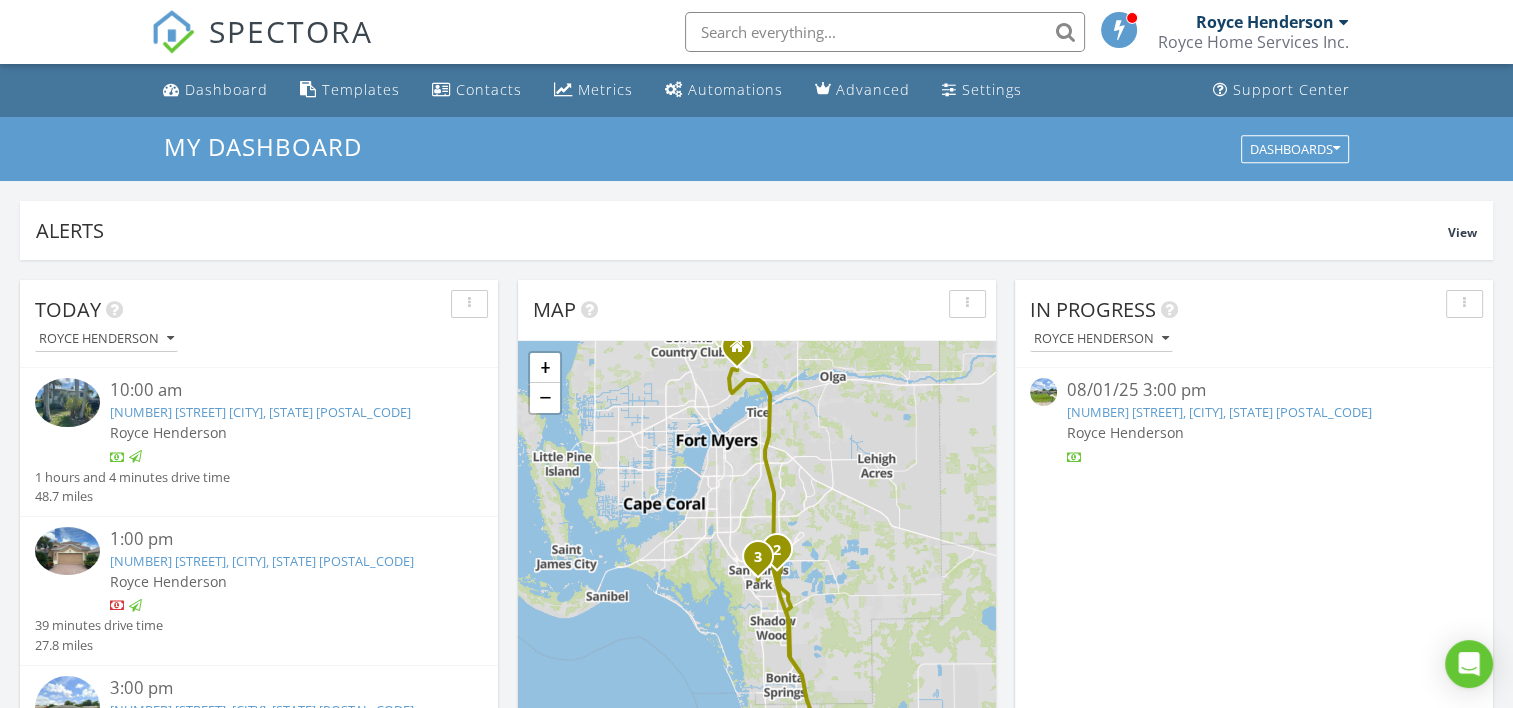 click on "8204 San Carlos Blvd, Fort Myers, FL 33967" at bounding box center [1219, 412] 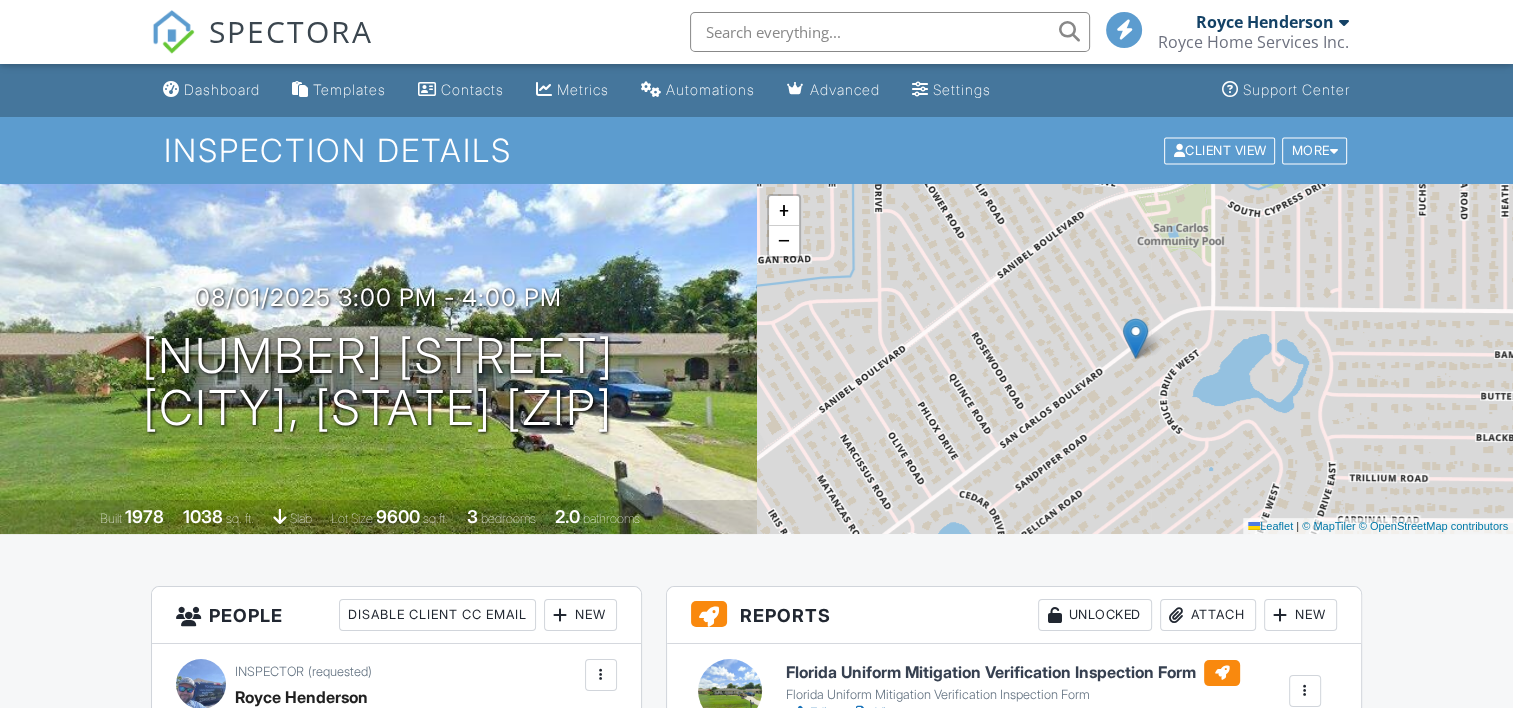 scroll, scrollTop: 333, scrollLeft: 0, axis: vertical 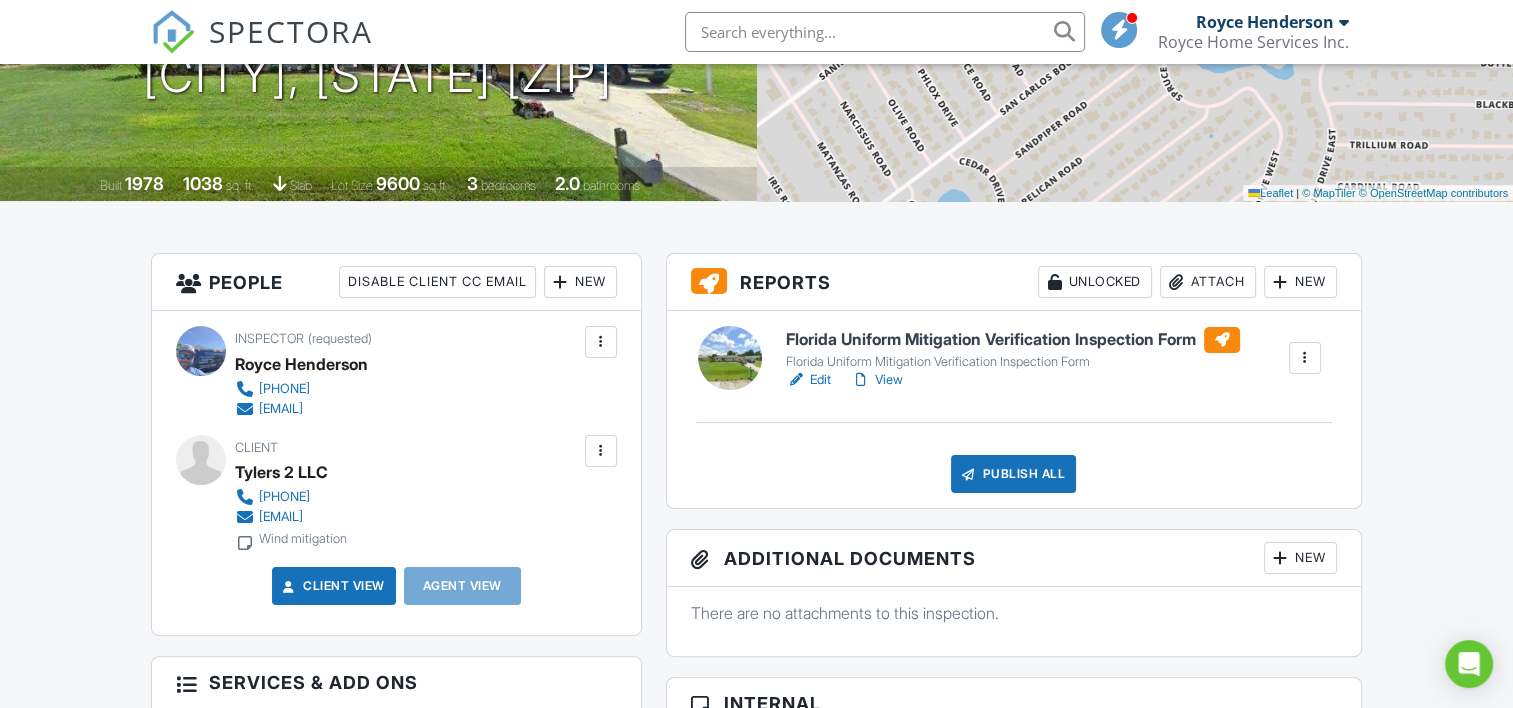 click at bounding box center (1222, 340) 